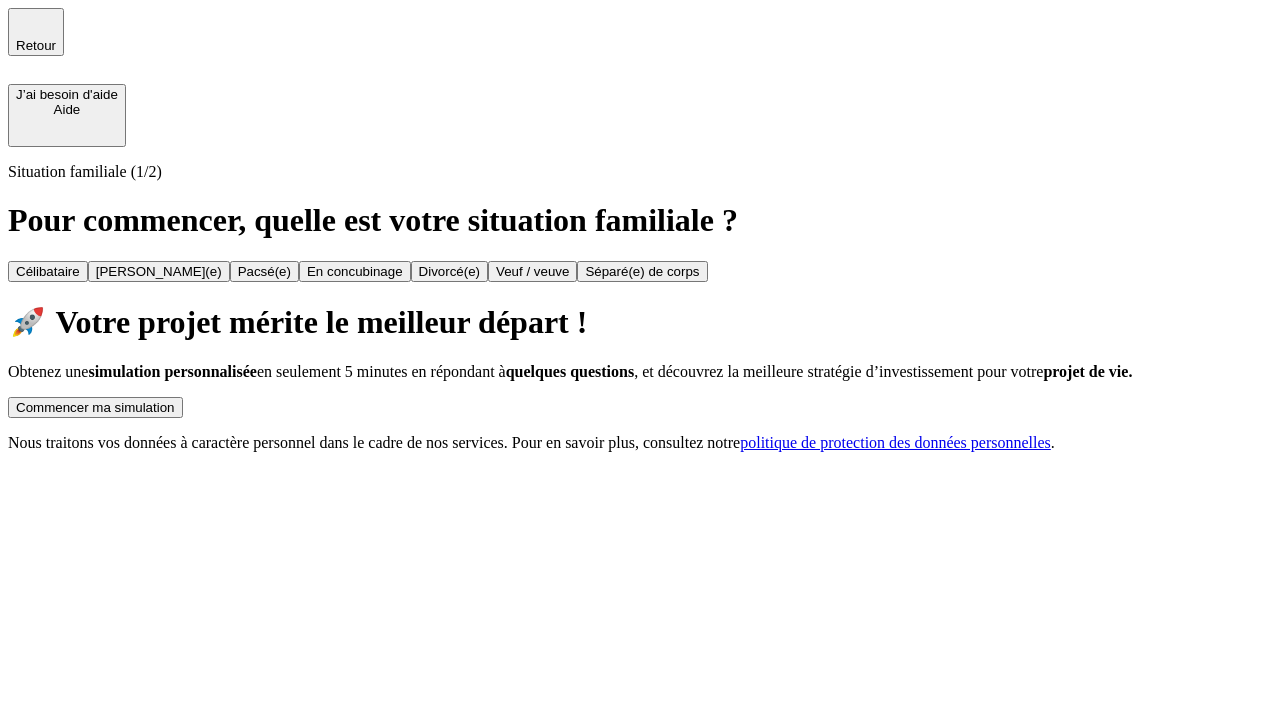 scroll, scrollTop: 0, scrollLeft: 0, axis: both 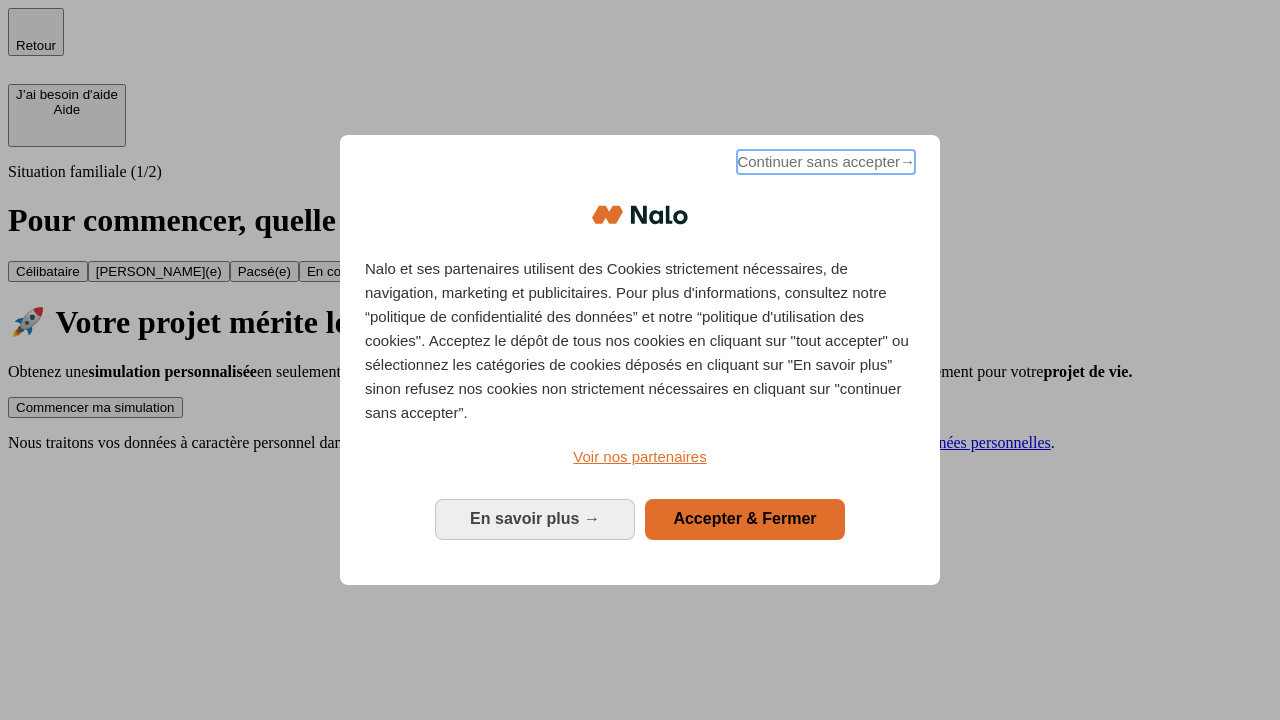 click on "Continuer sans accepter  →" at bounding box center (826, 162) 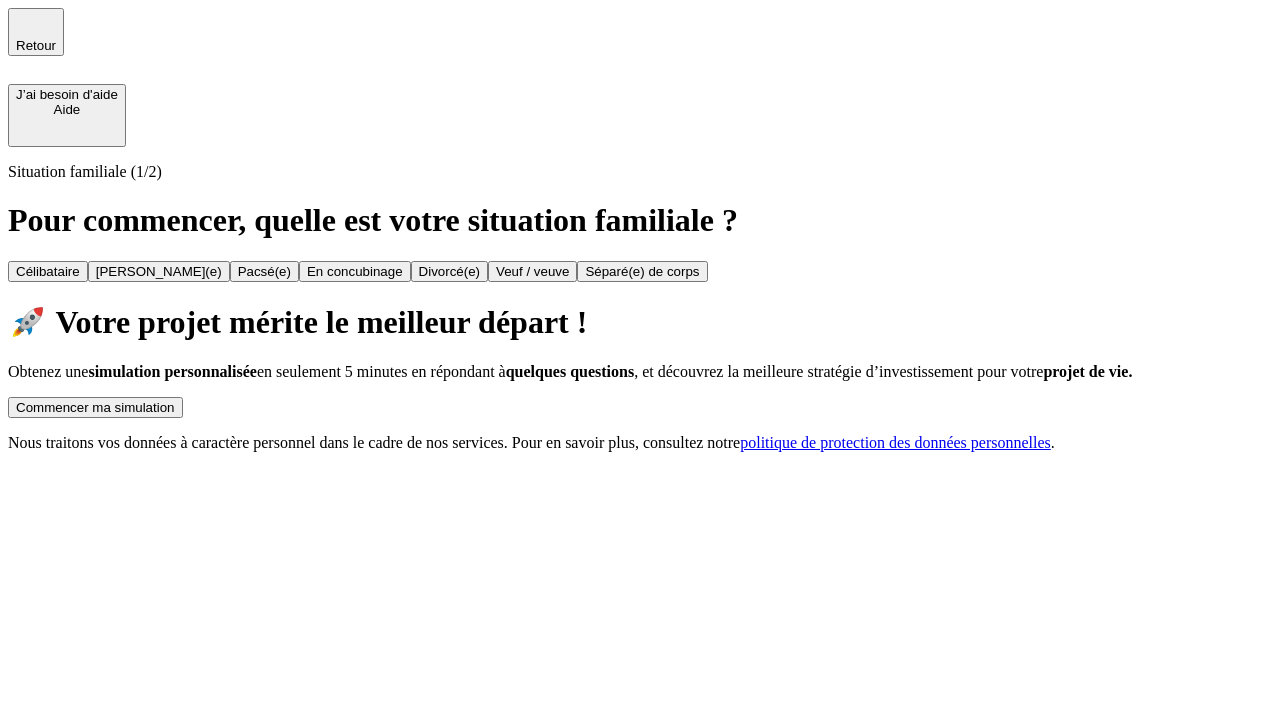click on "Commencer ma simulation" at bounding box center (95, 407) 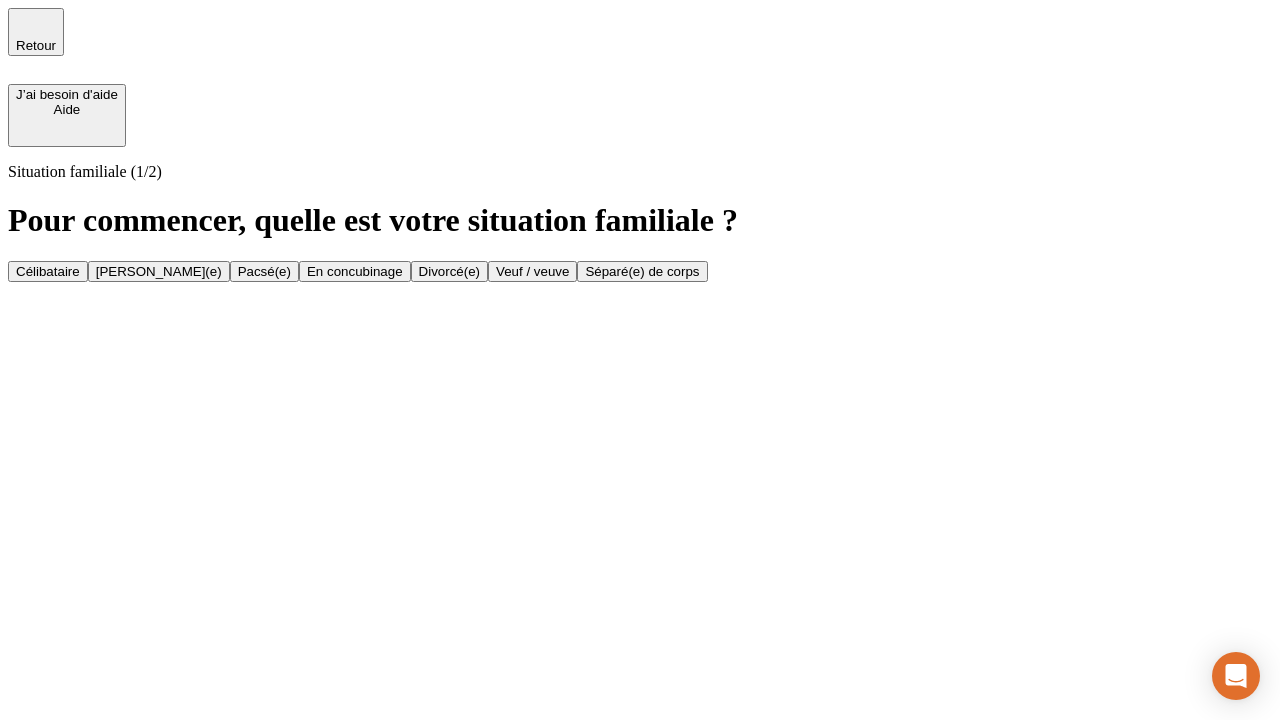 click on "Veuf / veuve" at bounding box center [532, 271] 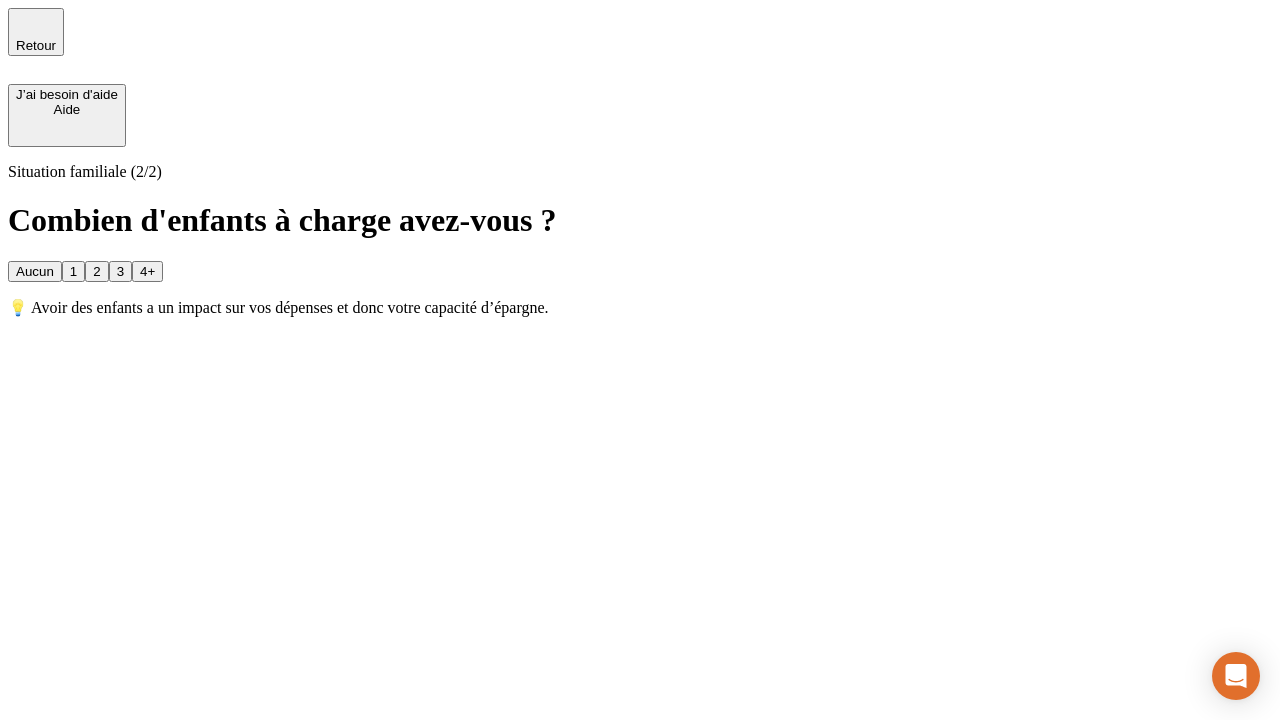 click on "Aucun" at bounding box center [35, 271] 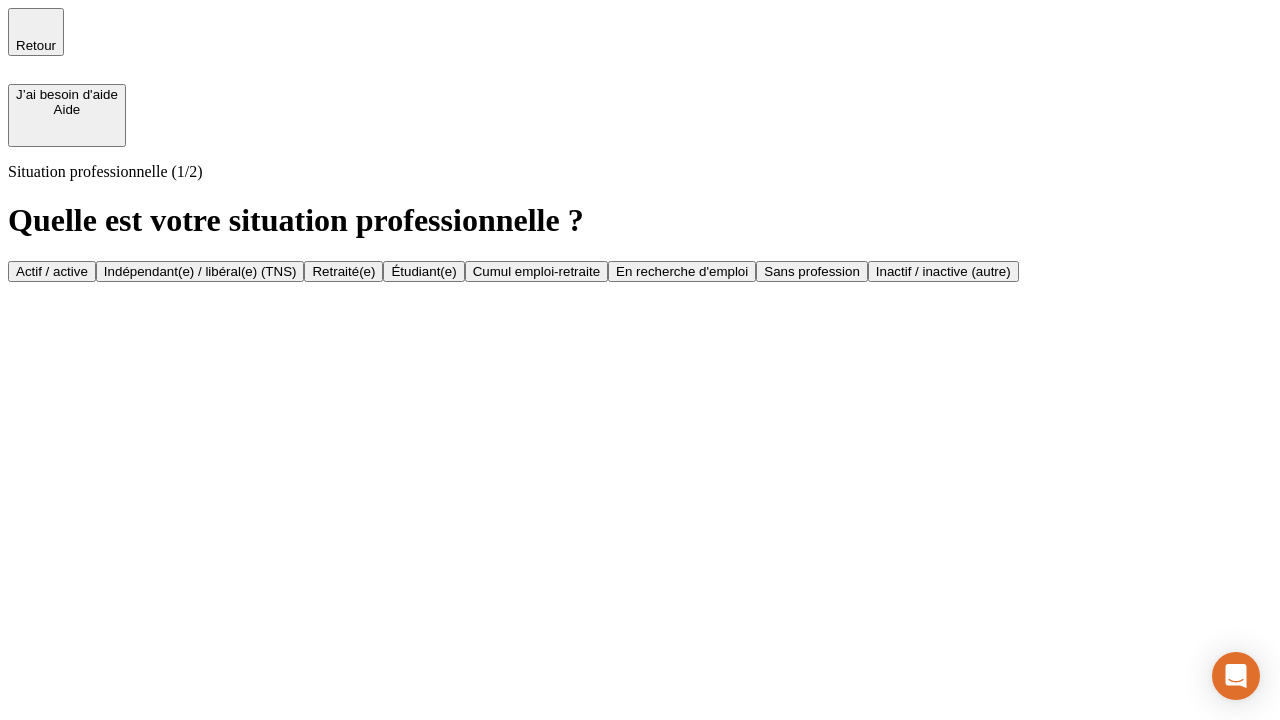 click on "Retraité(e)" at bounding box center [343, 271] 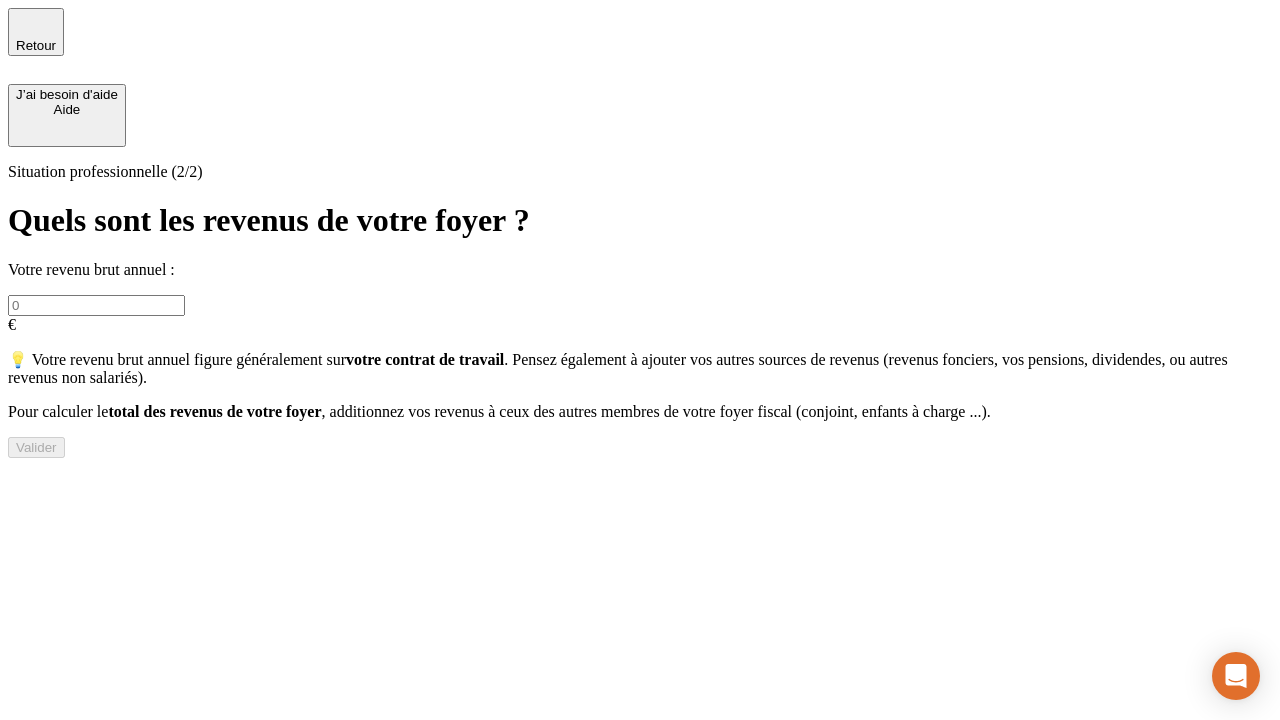 click at bounding box center (96, 305) 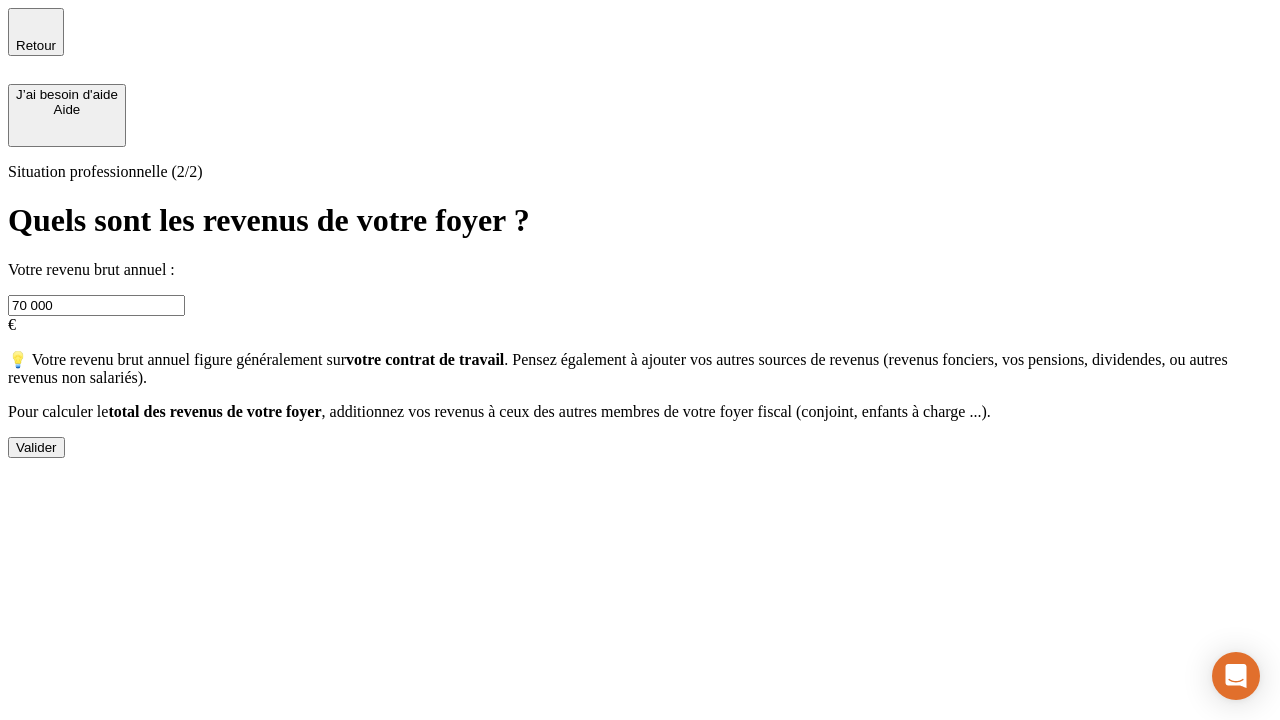 click on "Valider" at bounding box center (36, 447) 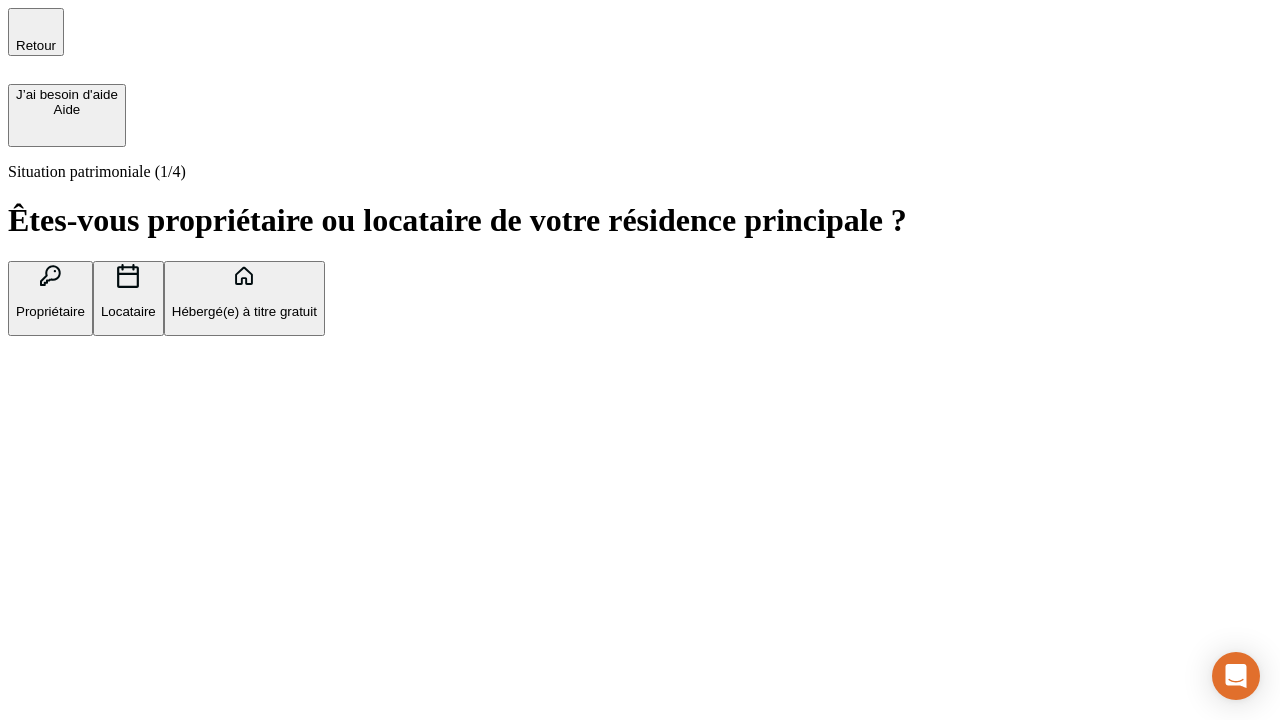 click on "Locataire" at bounding box center (128, 311) 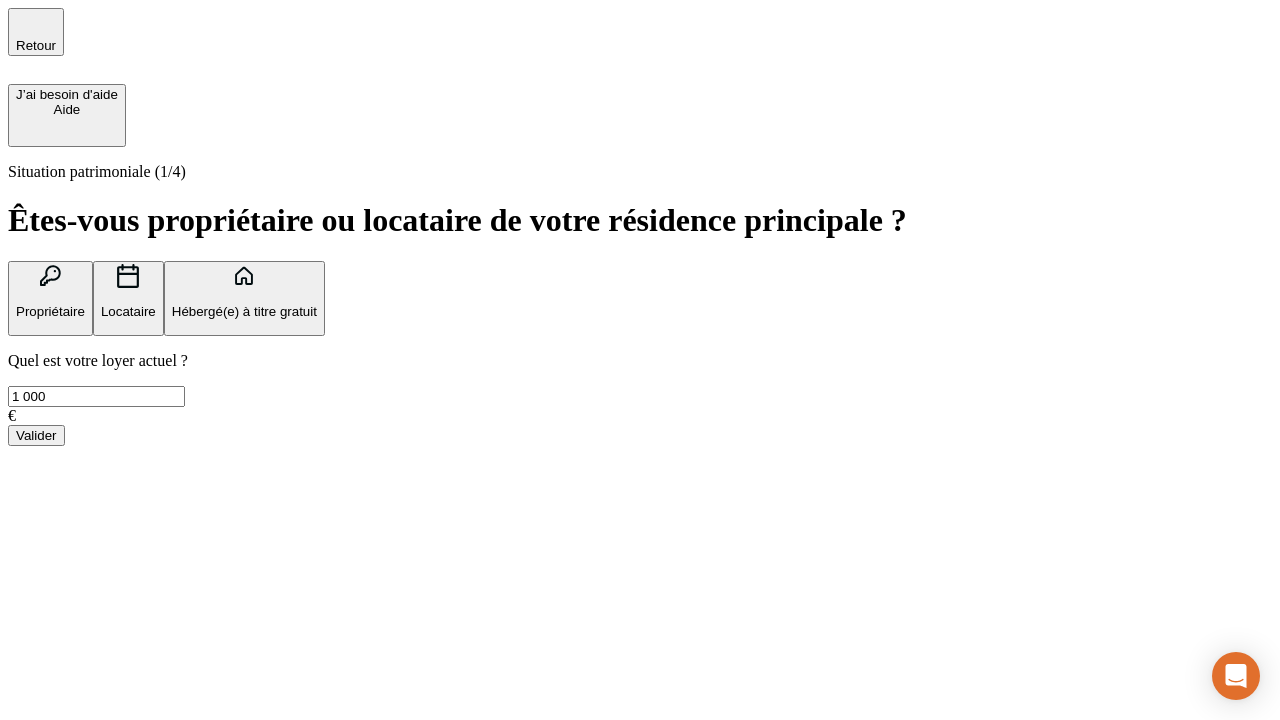 type on "1 000" 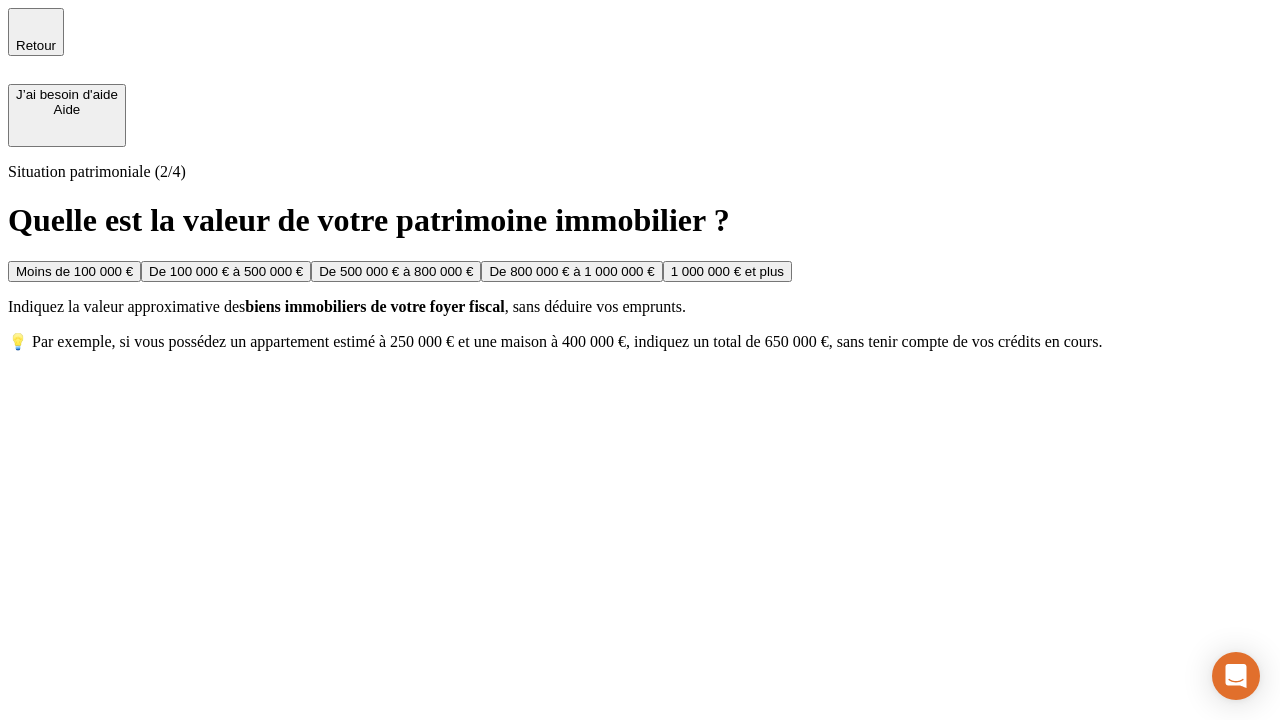 click on "De 500 000 € à 800 000 €" at bounding box center (396, 271) 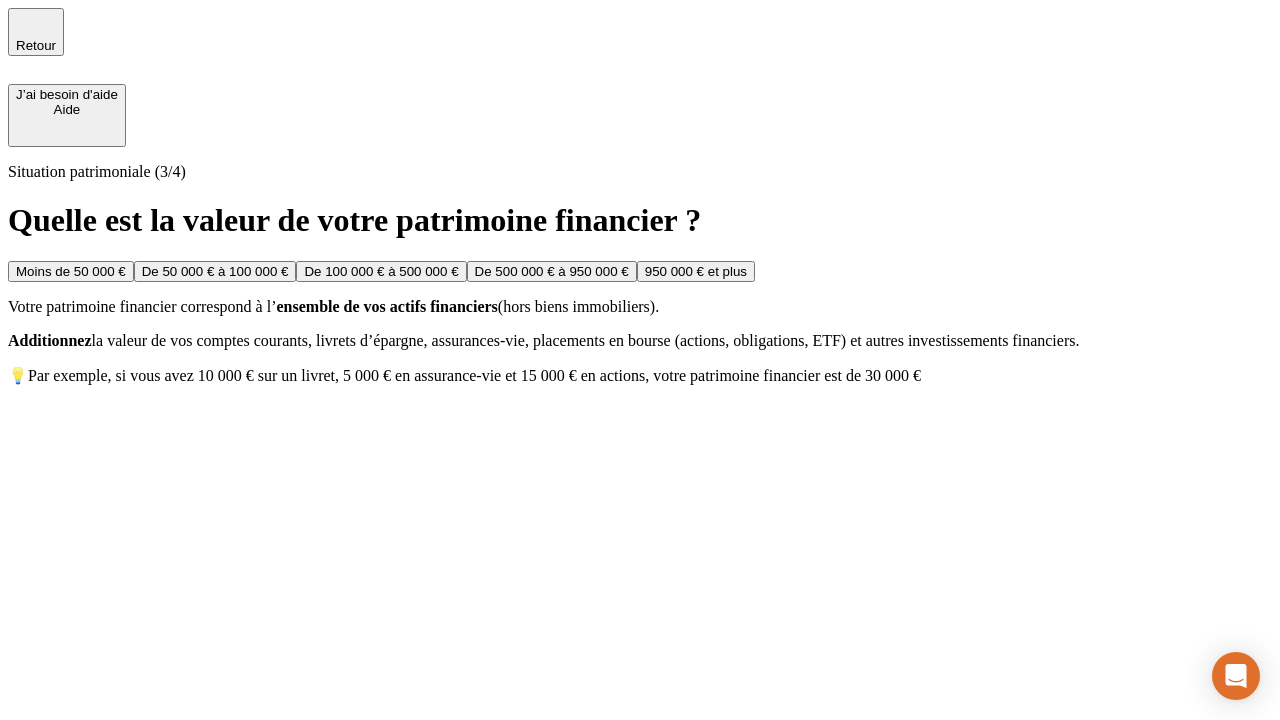 click on "Moins de 50 000 €" at bounding box center (71, 271) 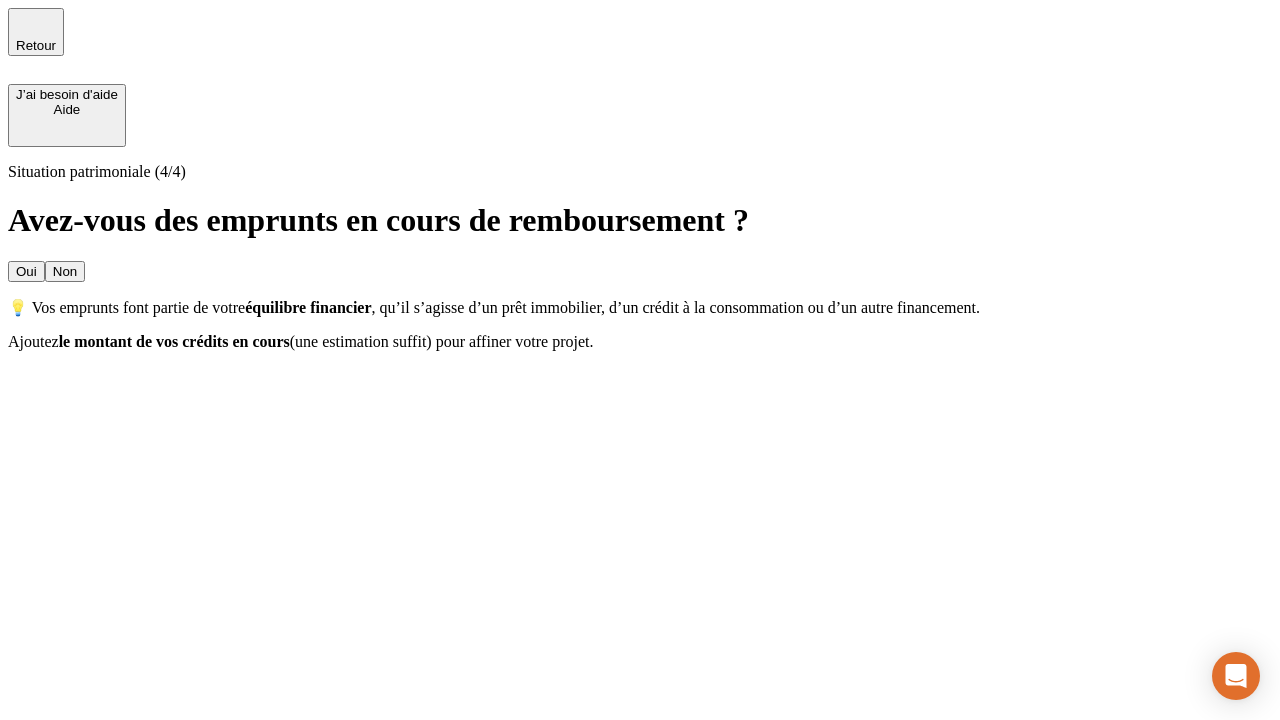 click on "Oui" at bounding box center (26, 271) 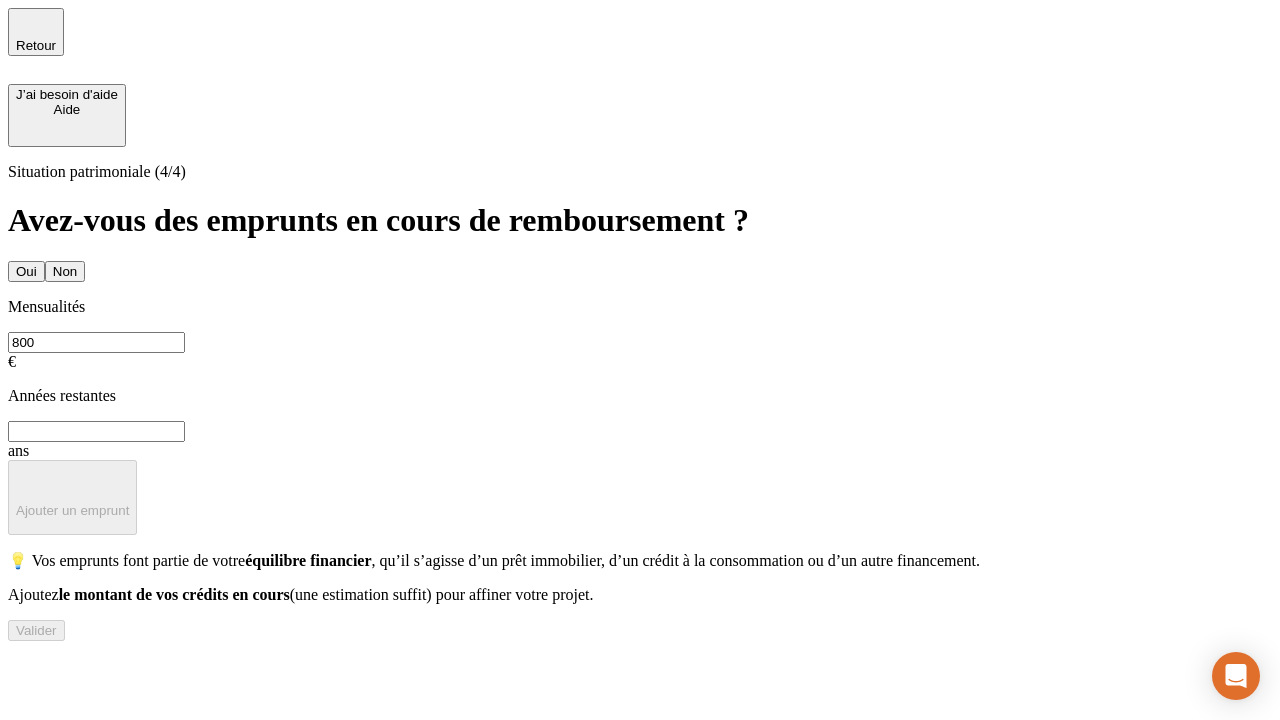 type on "800" 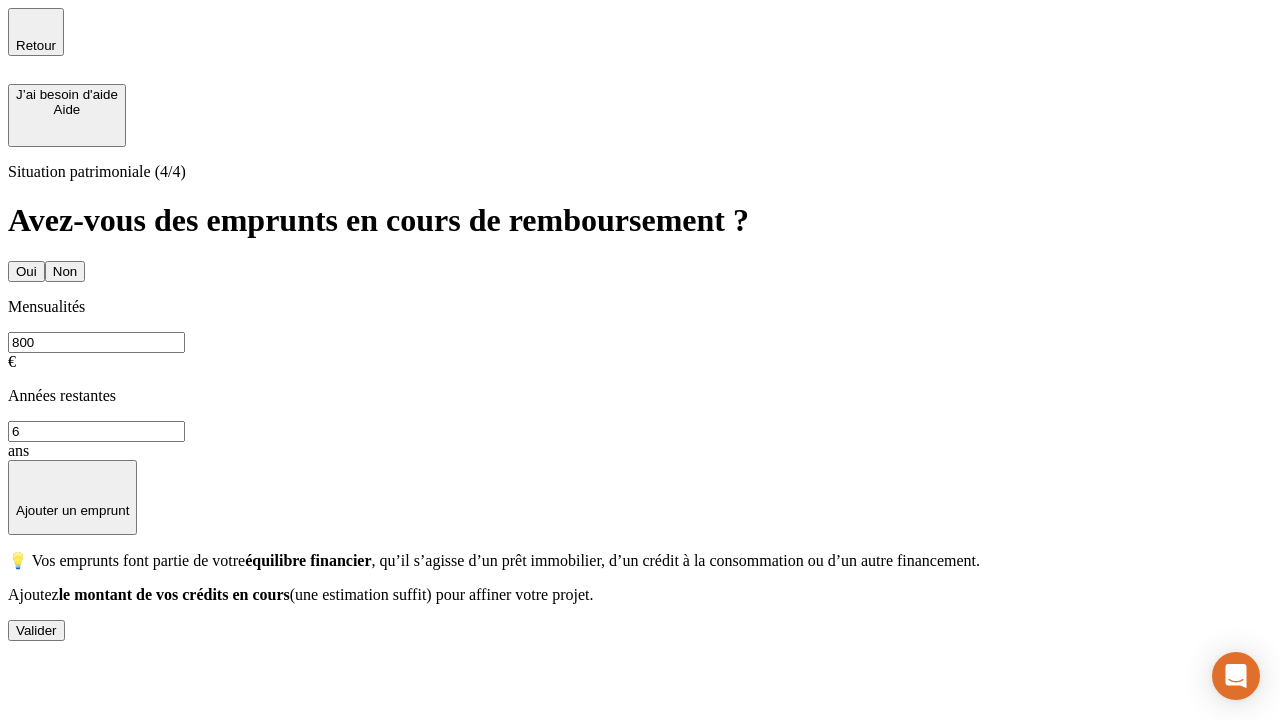 type on "6" 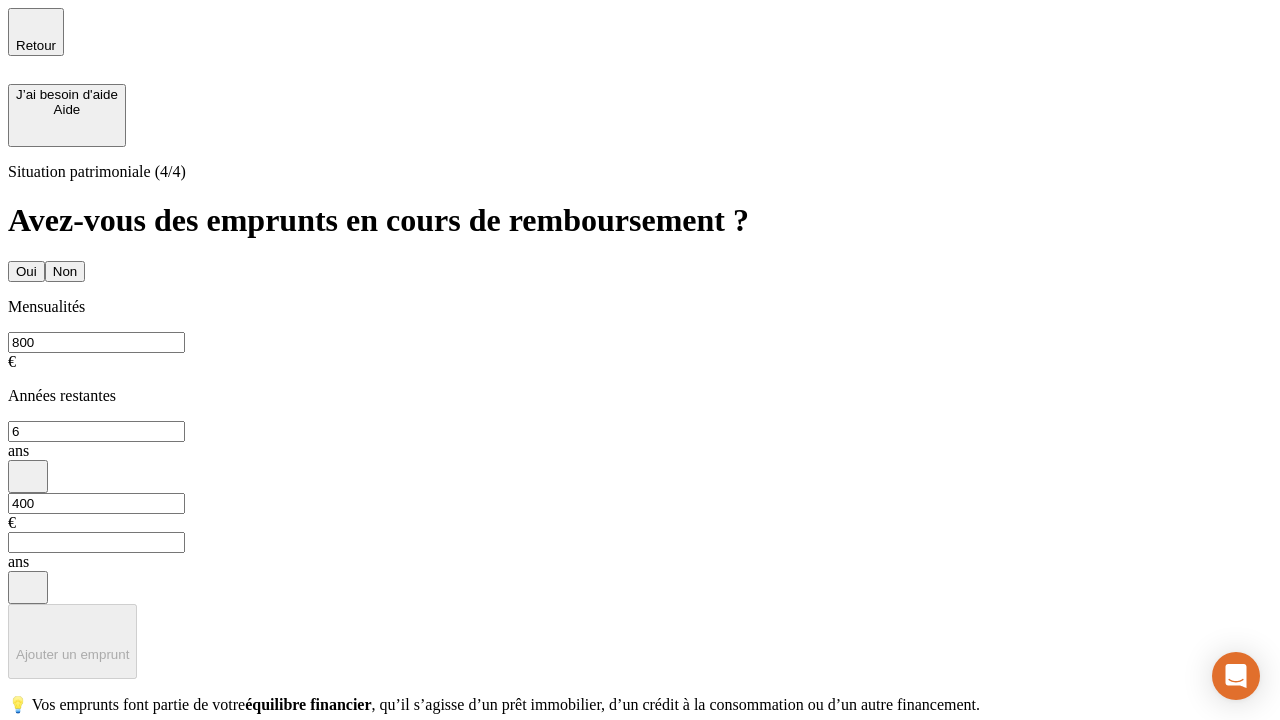 type on "400" 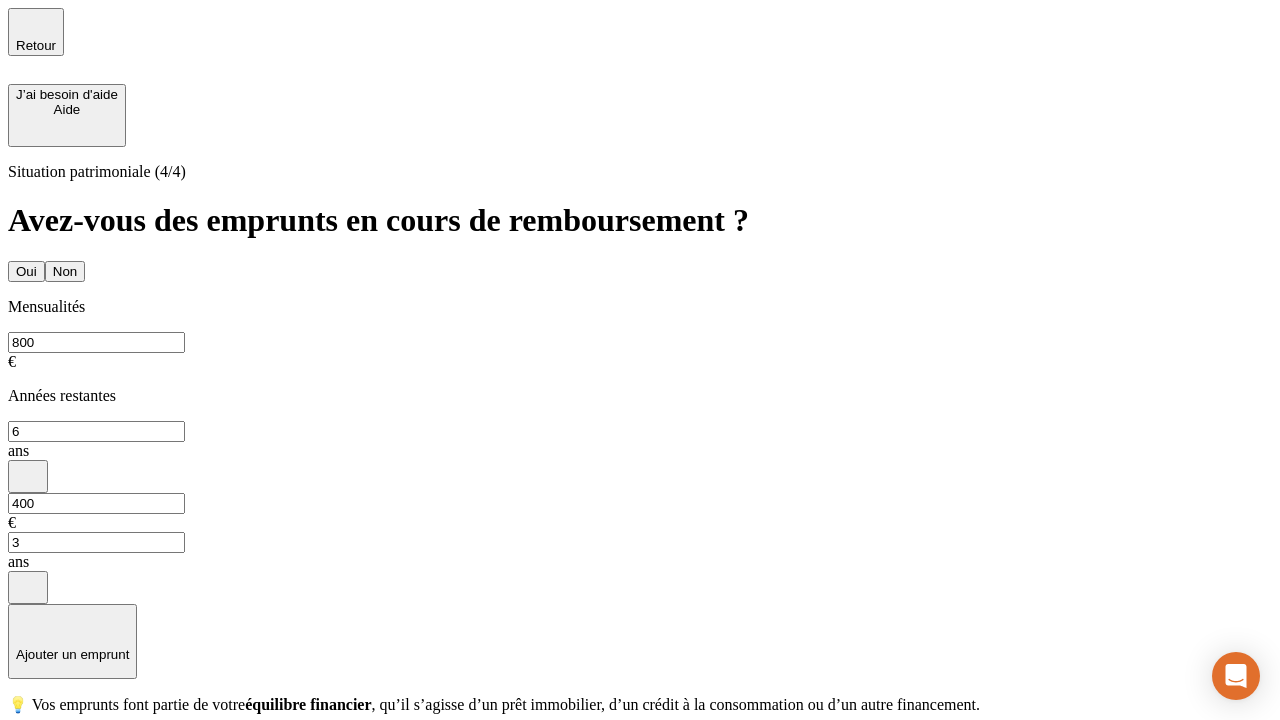 type on "3" 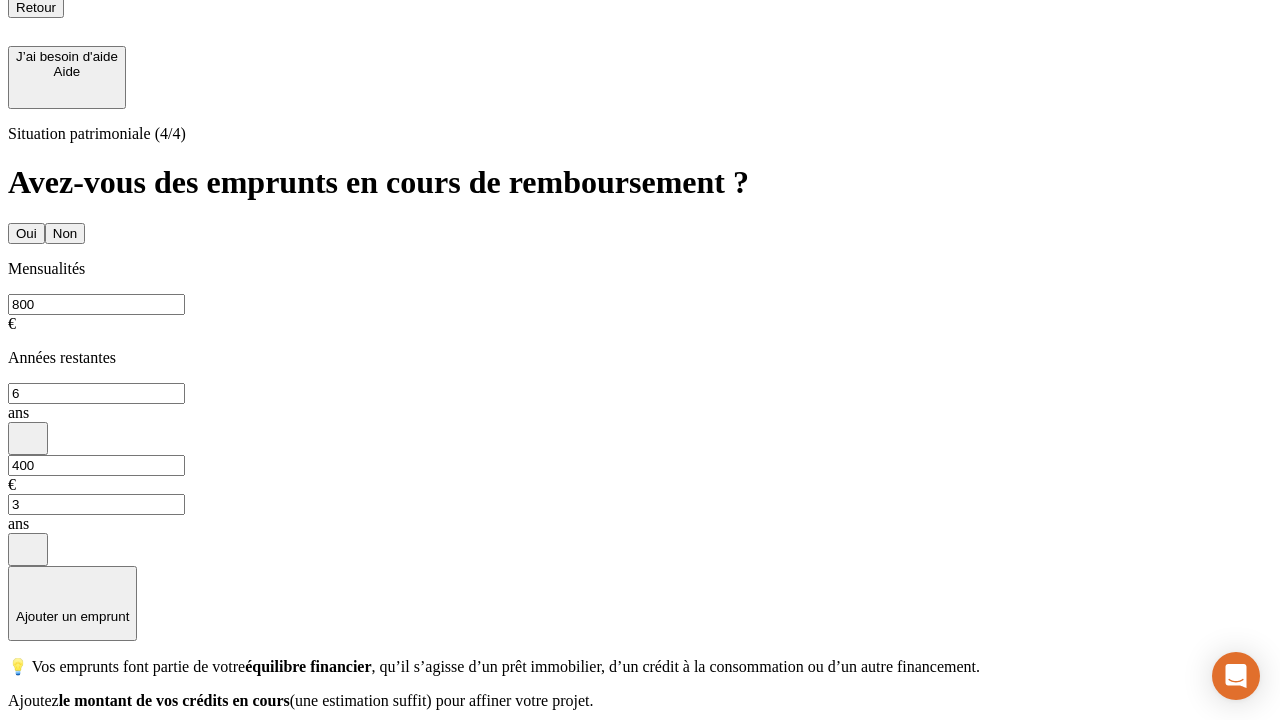 scroll, scrollTop: 0, scrollLeft: 0, axis: both 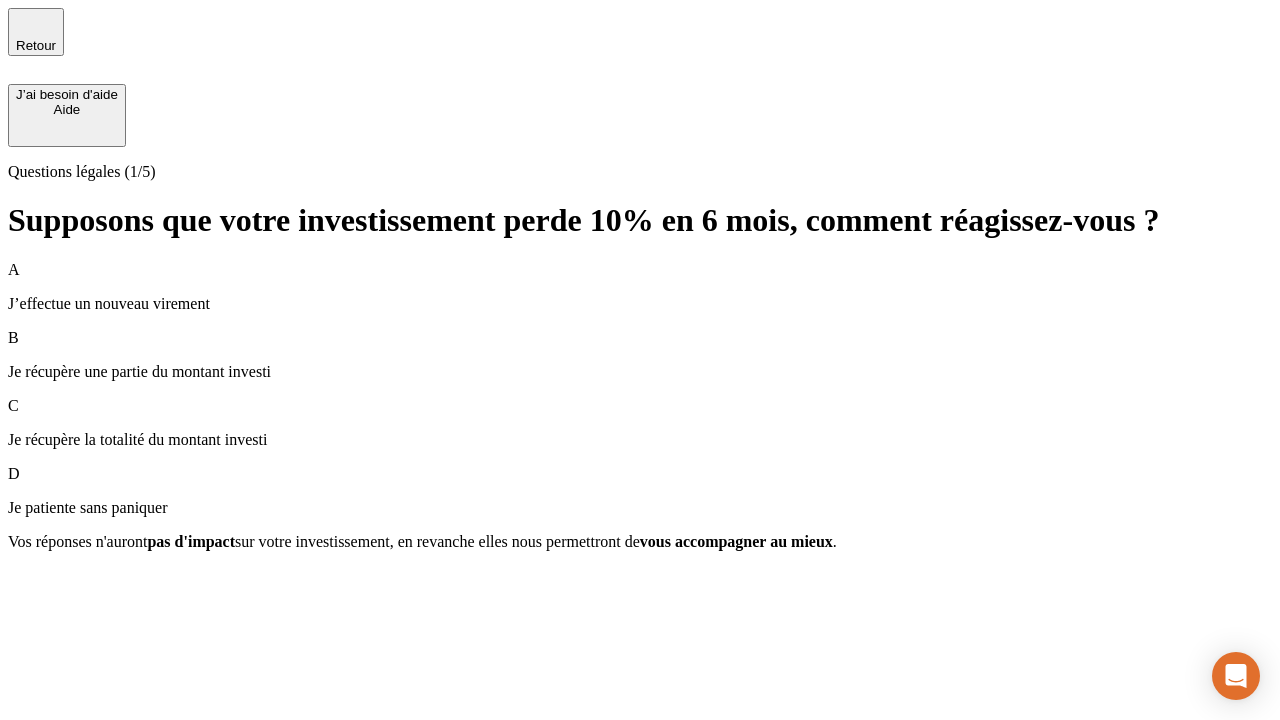 click on "Je récupère une partie du montant investi" at bounding box center (640, 372) 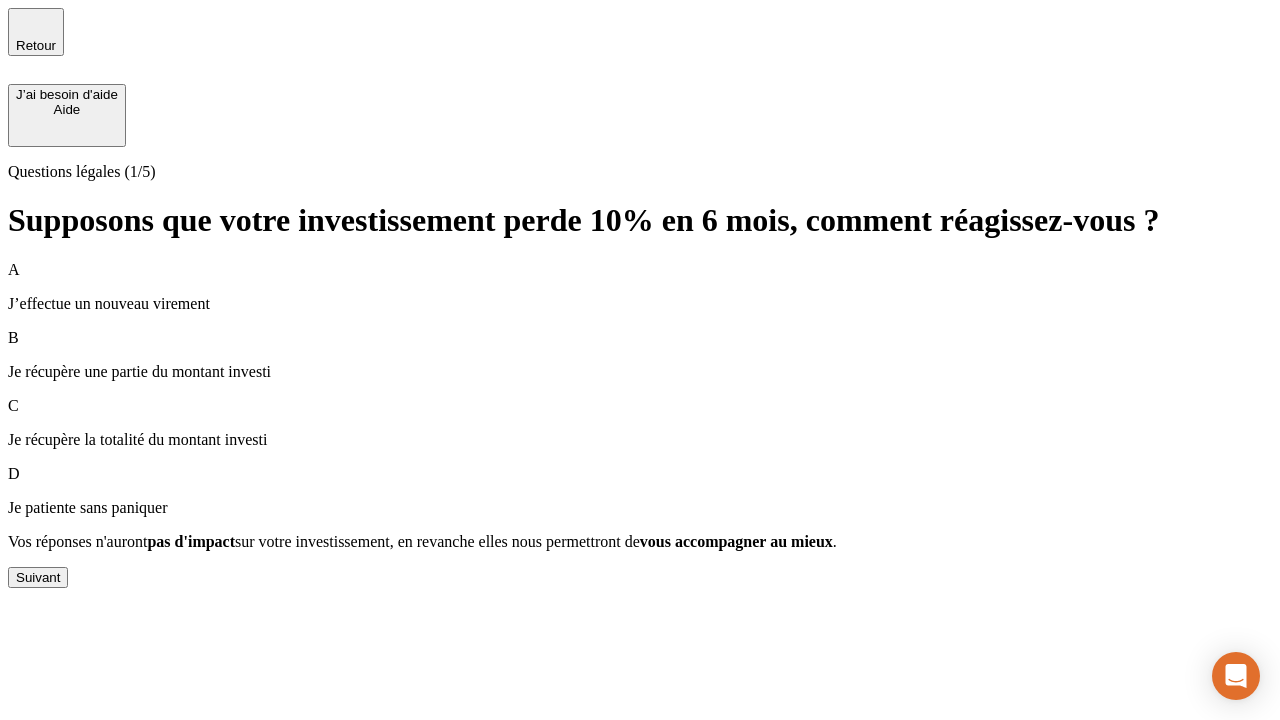 click on "Suivant" at bounding box center [38, 577] 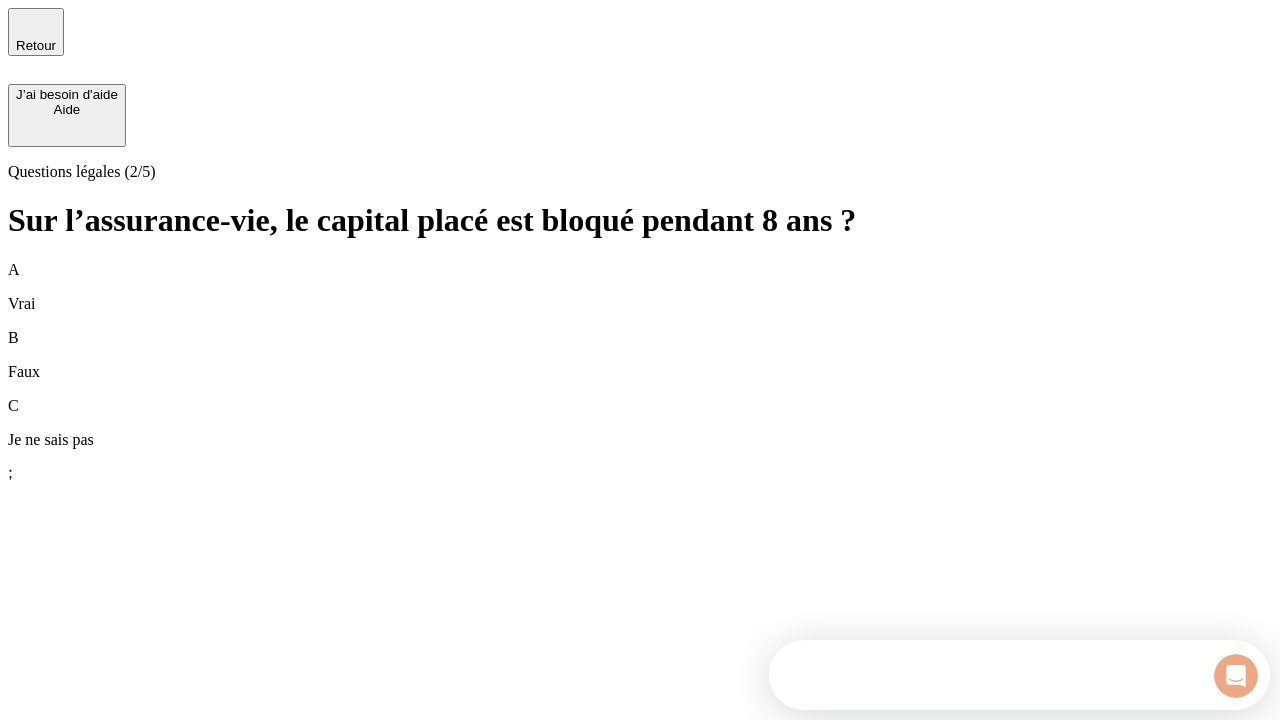 scroll, scrollTop: 0, scrollLeft: 0, axis: both 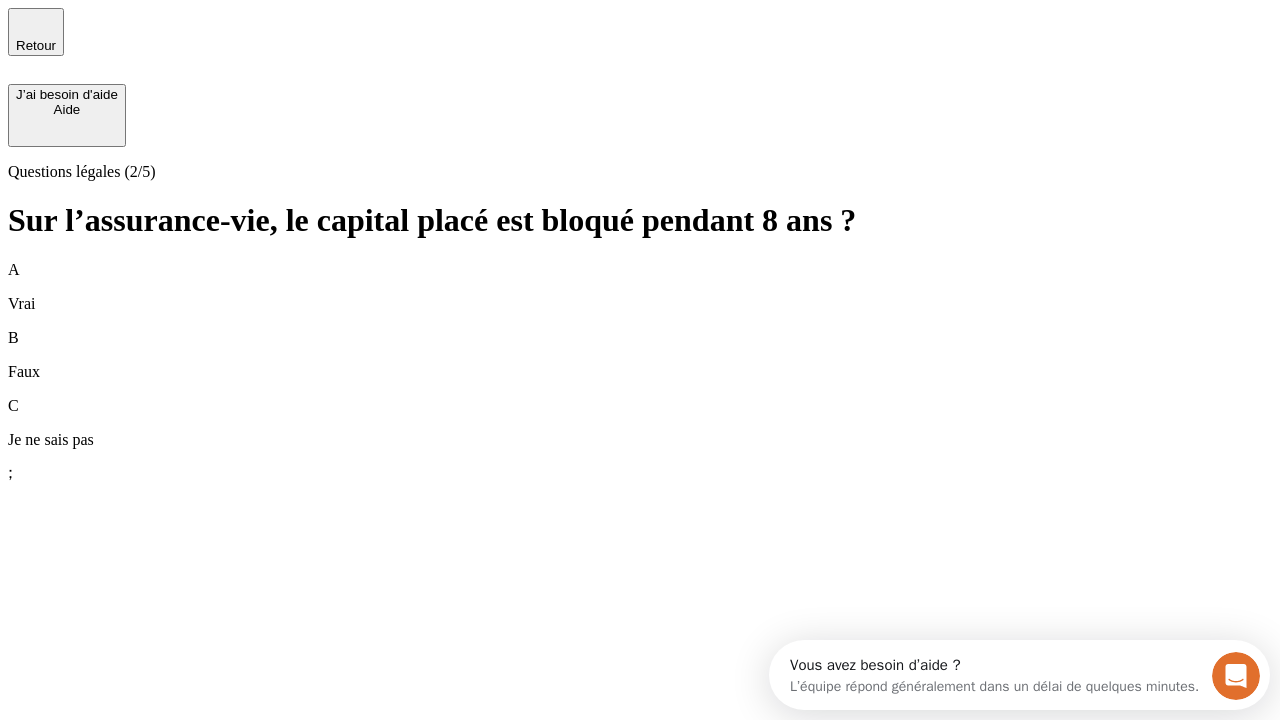 click on "B Faux" at bounding box center (640, 355) 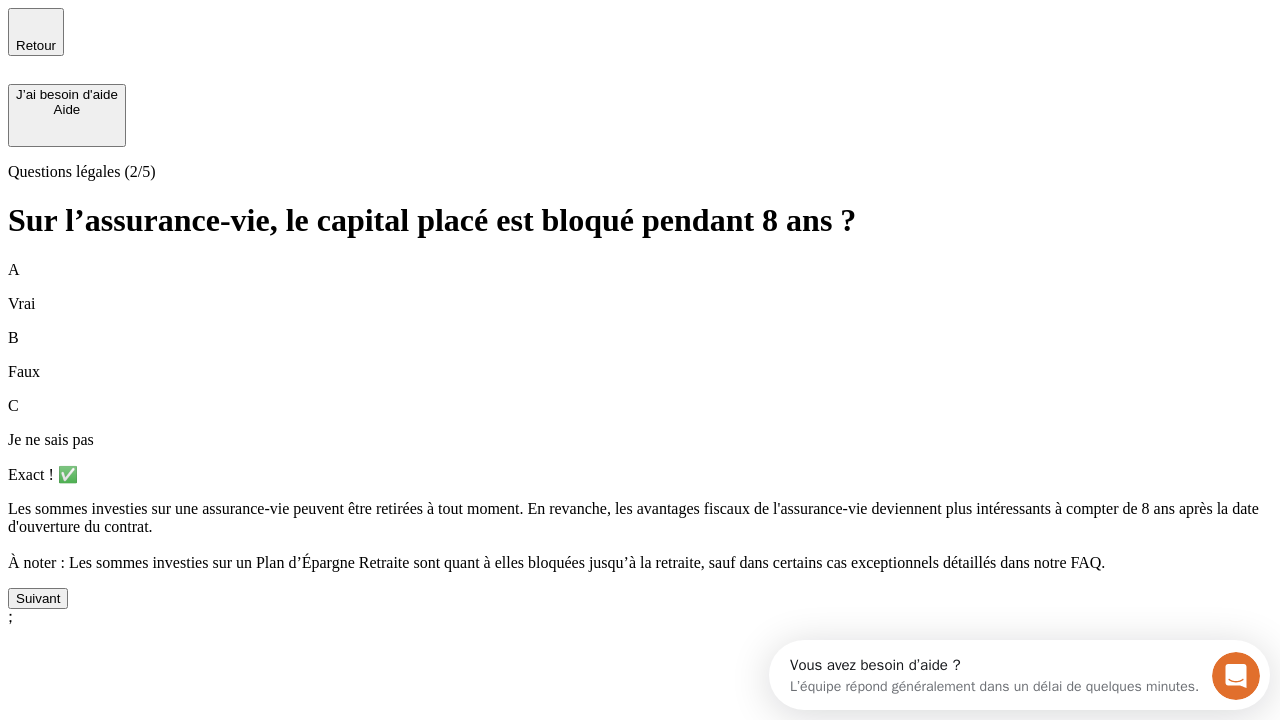 click on "Suivant" at bounding box center [38, 598] 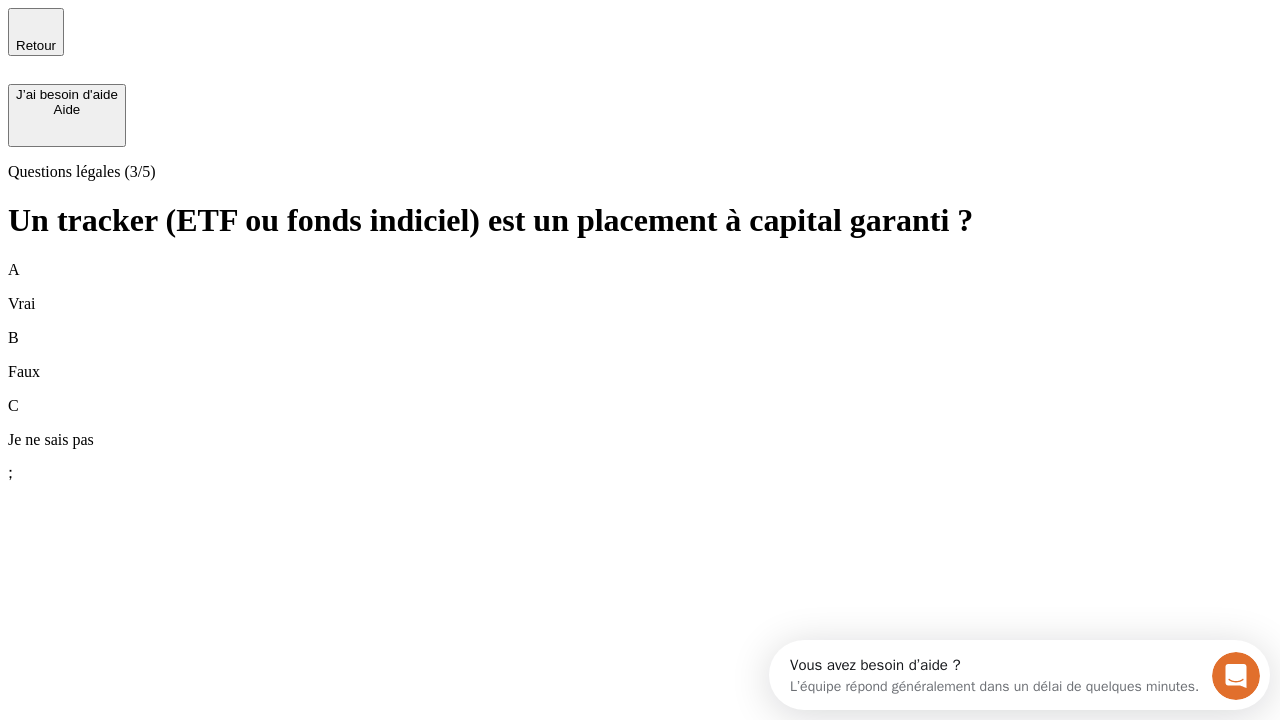 click on "B Faux" at bounding box center (640, 355) 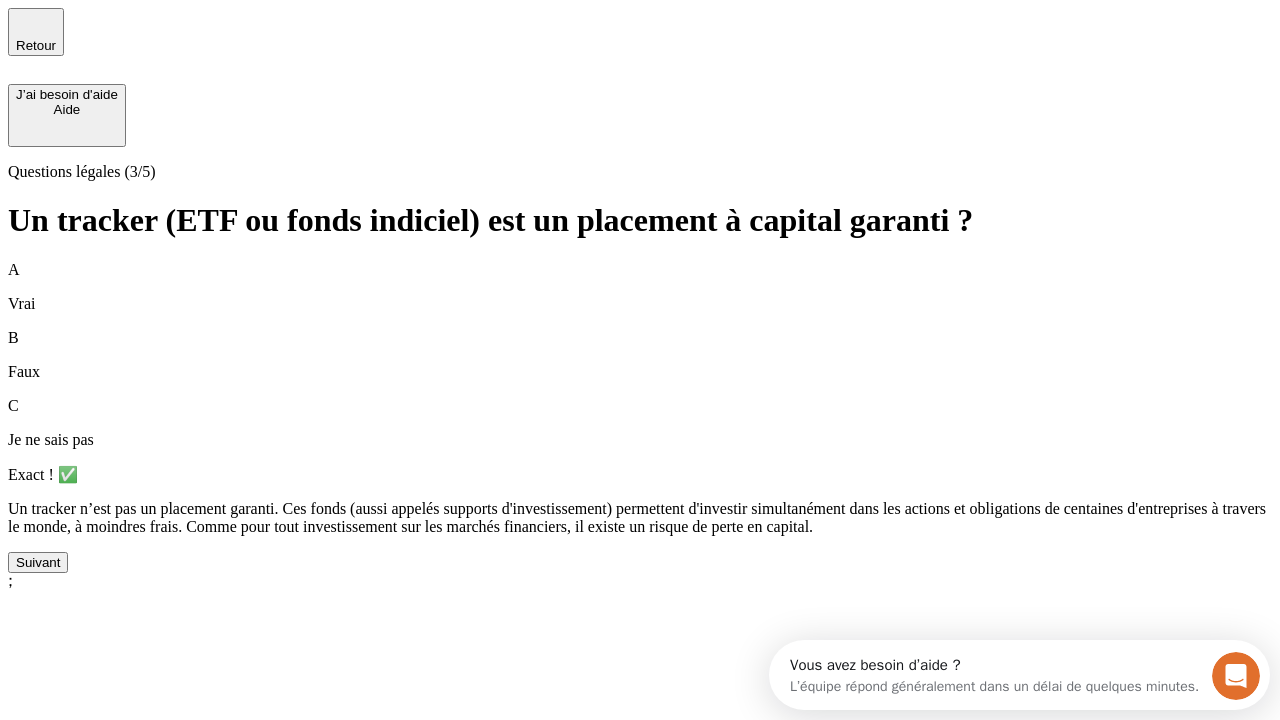 click on "Suivant" at bounding box center (38, 562) 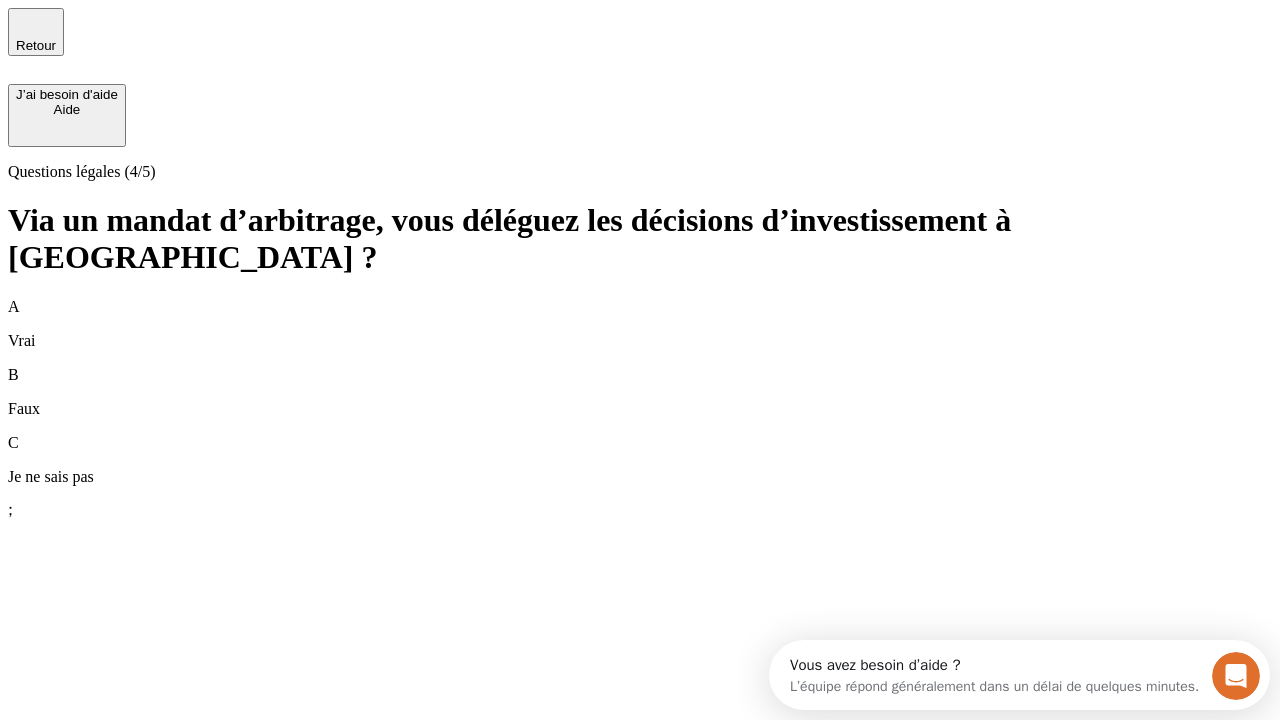click on "A Vrai" at bounding box center [640, 324] 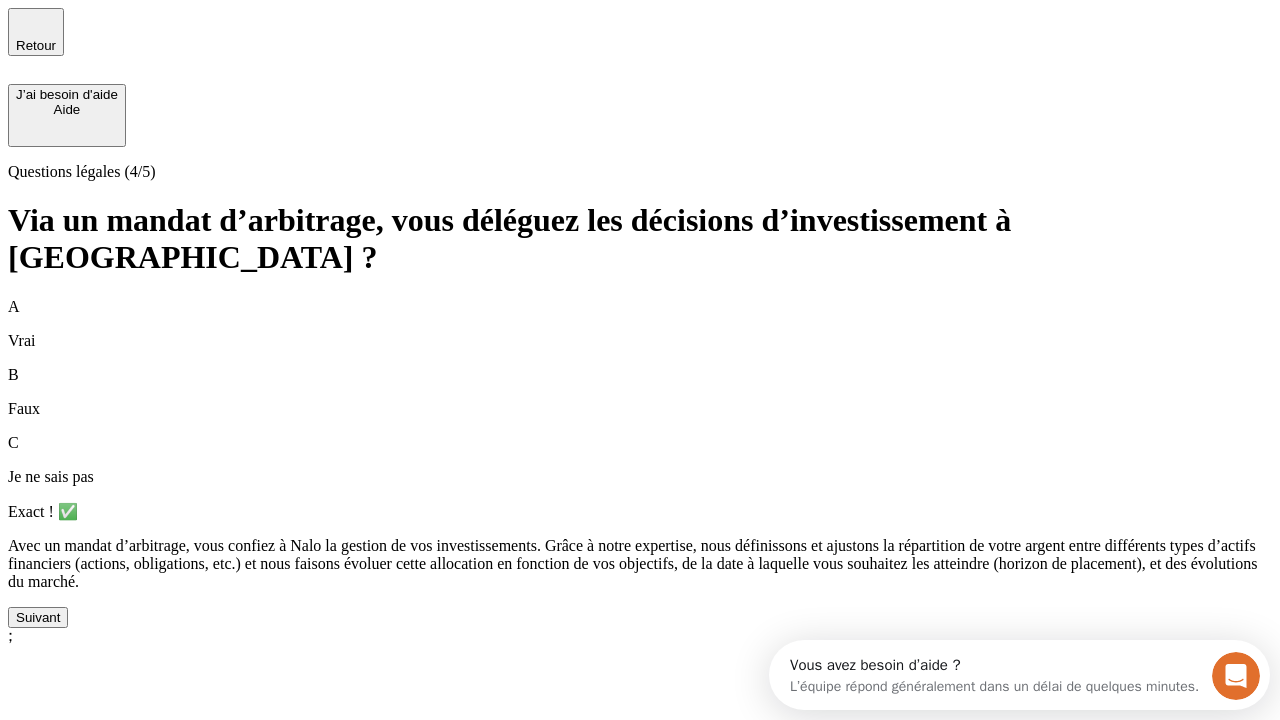 click on "Suivant" at bounding box center (38, 617) 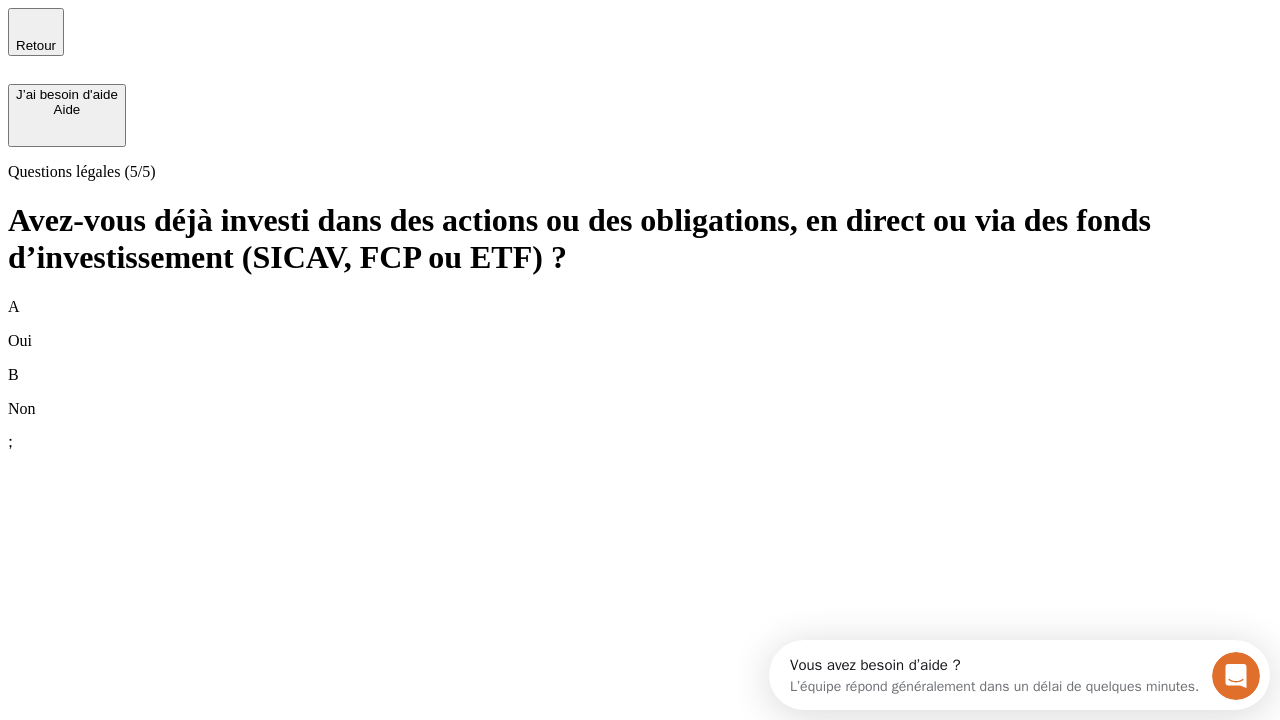 click on "B Non" at bounding box center [640, 392] 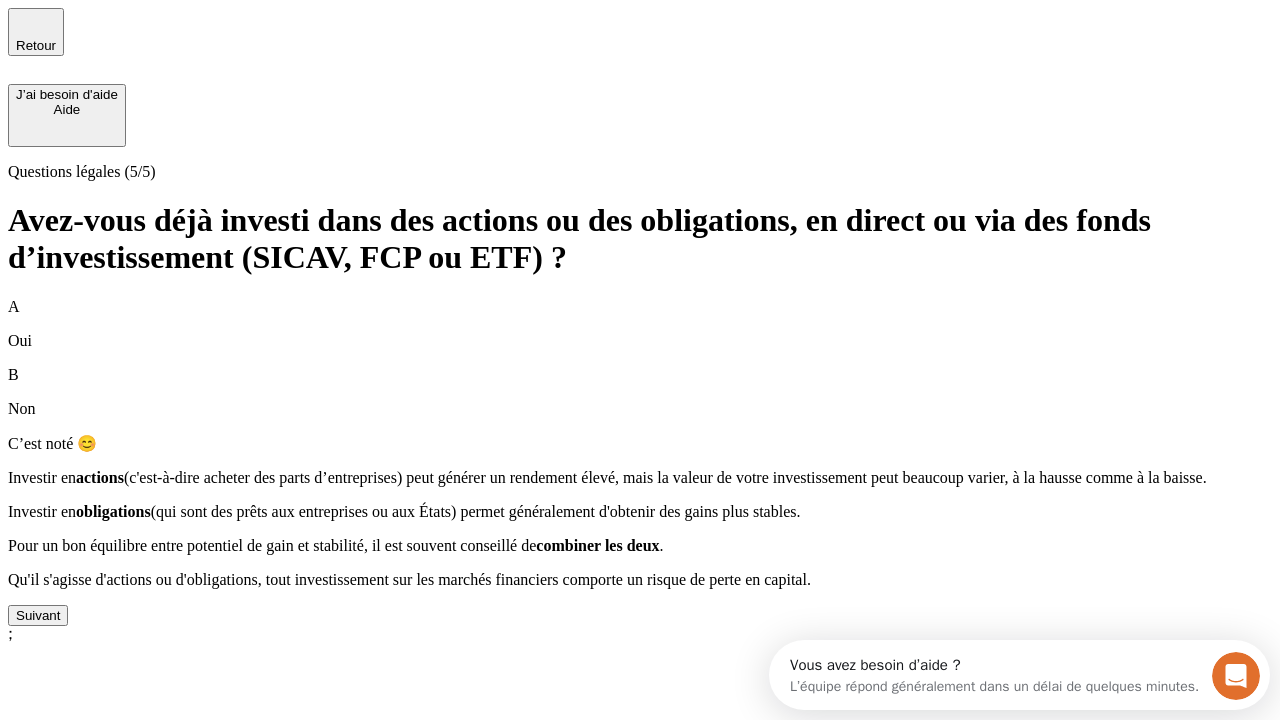 click on "Suivant" at bounding box center (38, 615) 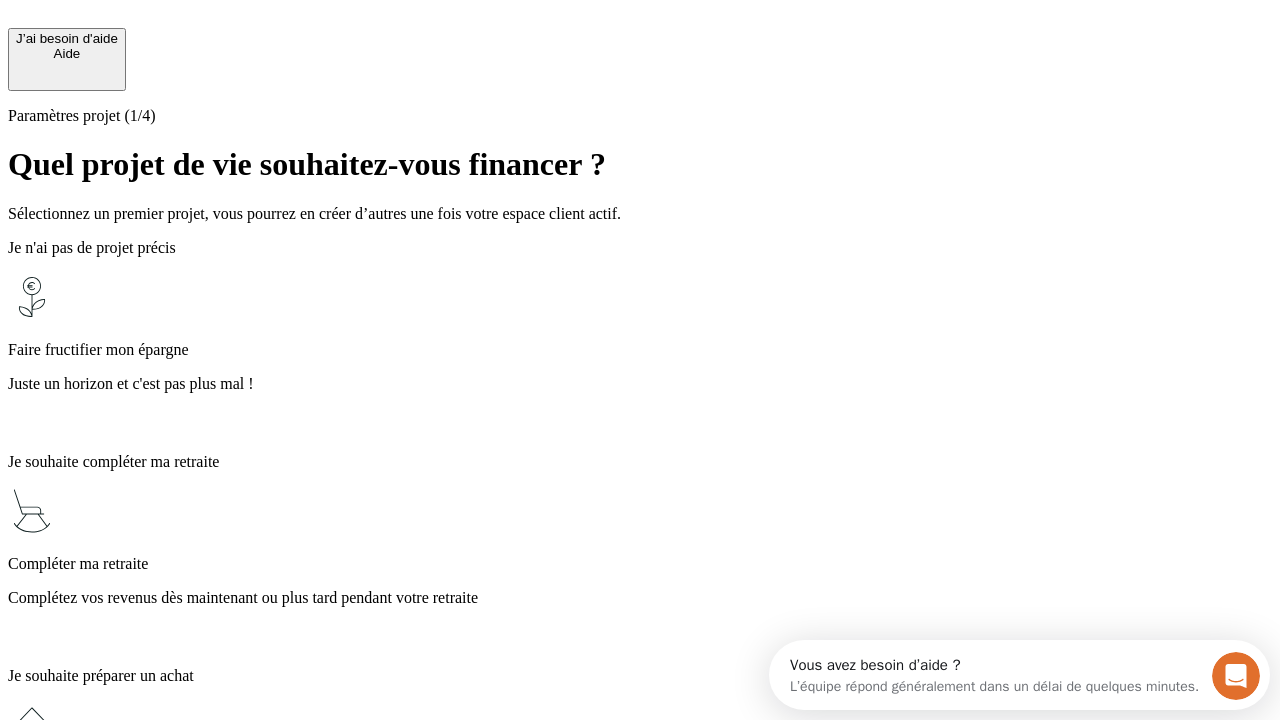 click on "Juste un horizon et c'est pas plus mal !" at bounding box center (640, 384) 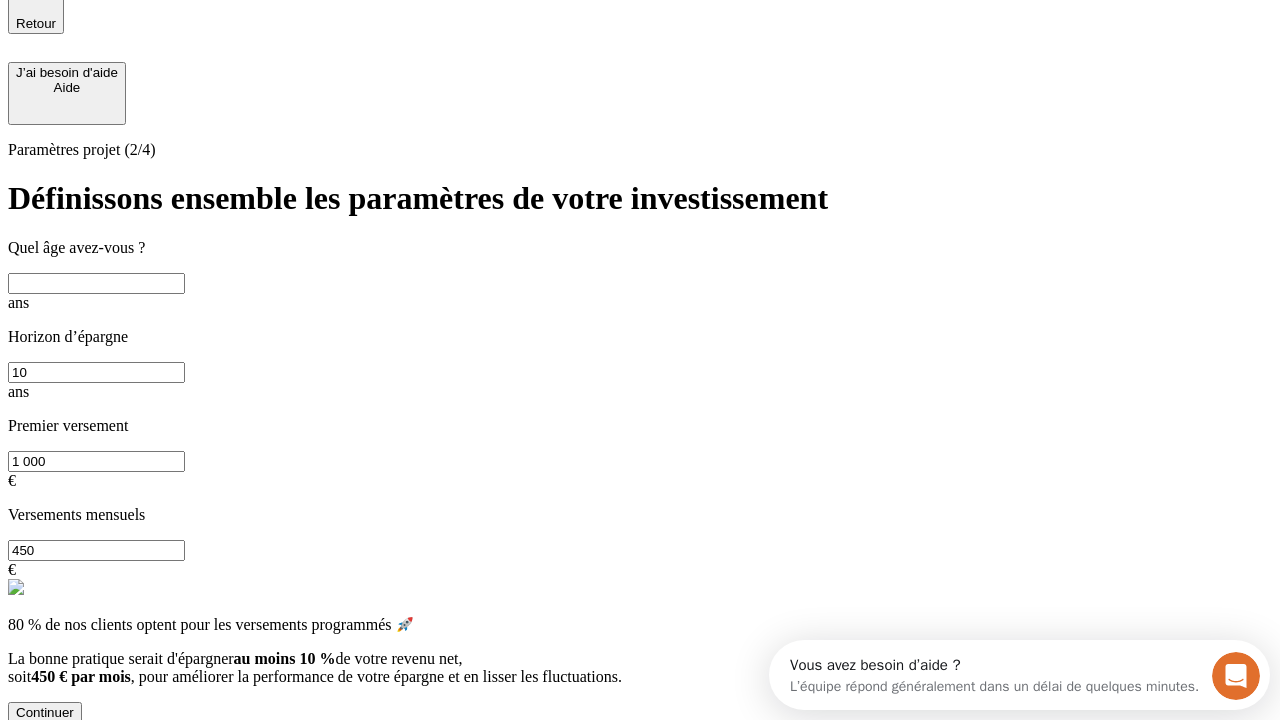 click at bounding box center (96, 283) 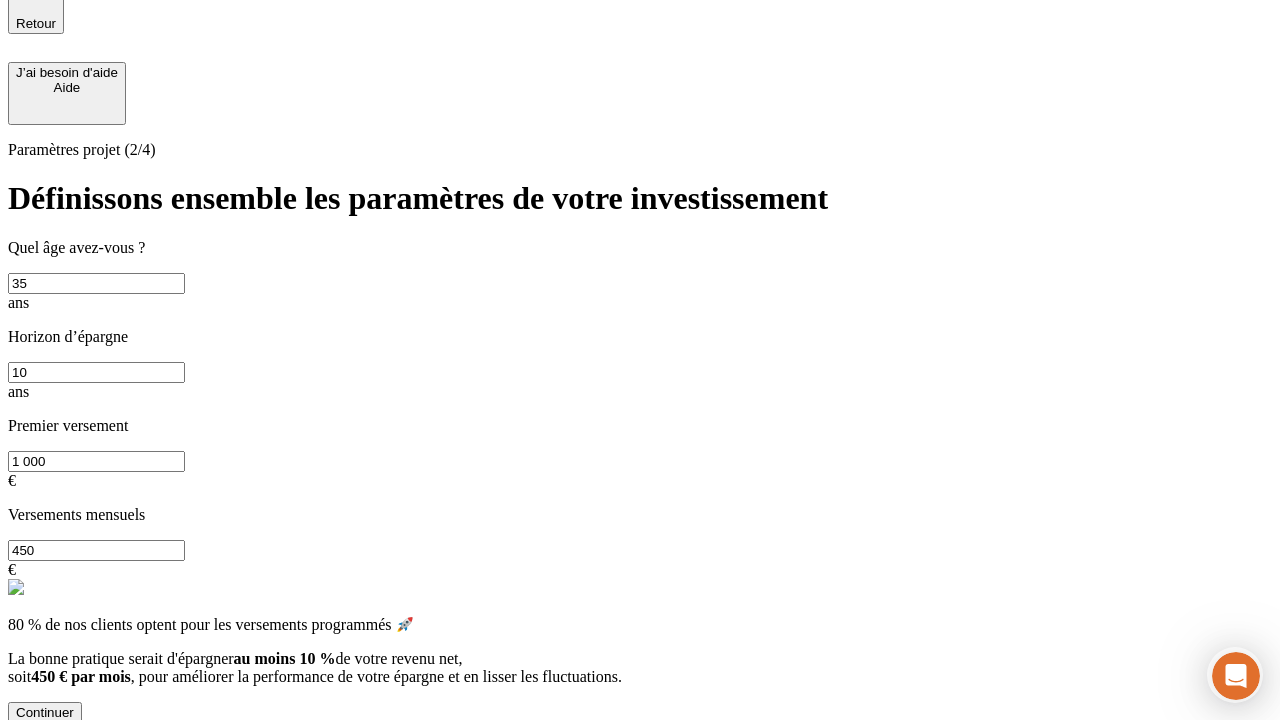 type on "35" 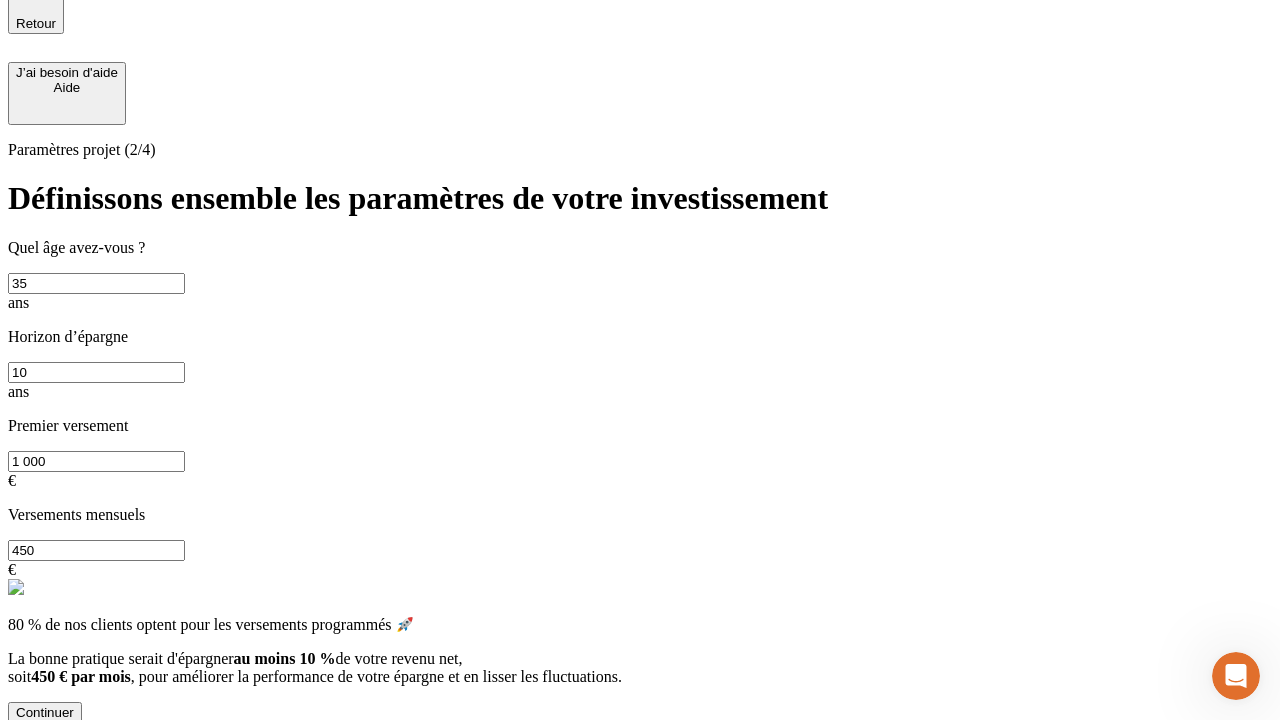scroll, scrollTop: 4, scrollLeft: 0, axis: vertical 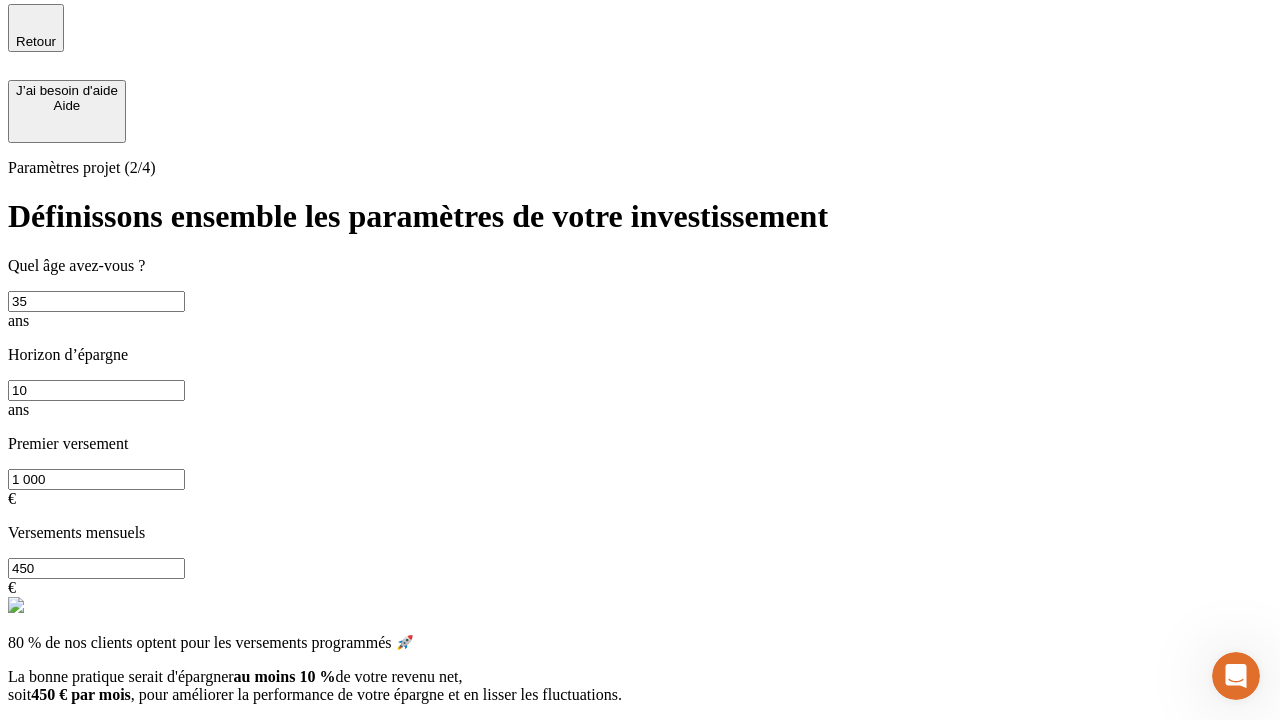 click on "1 000" at bounding box center [96, 479] 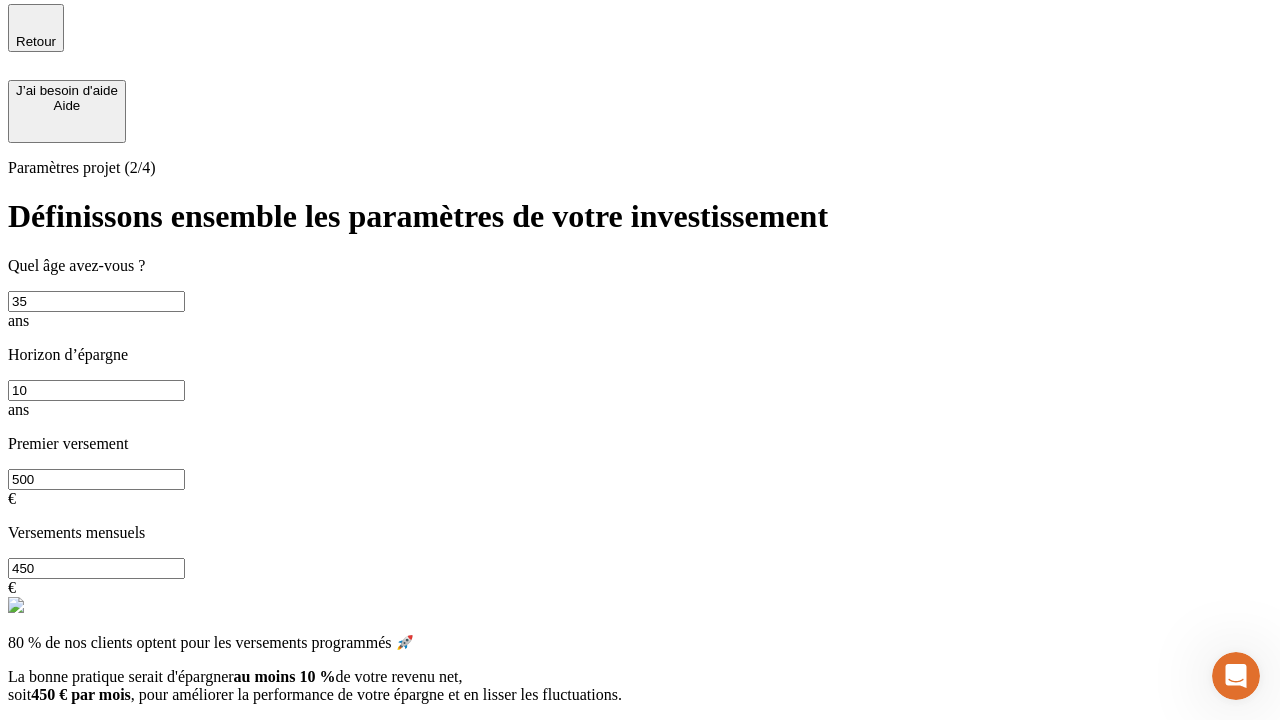 type on "500" 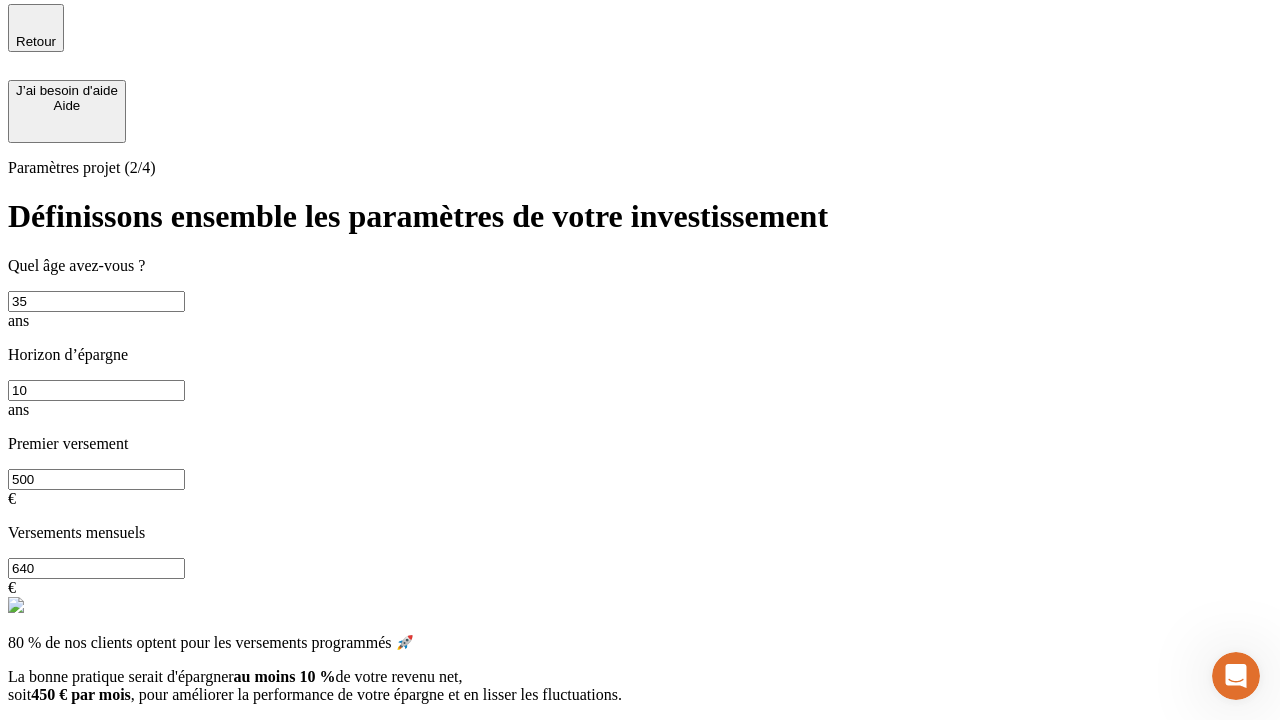 type on "640" 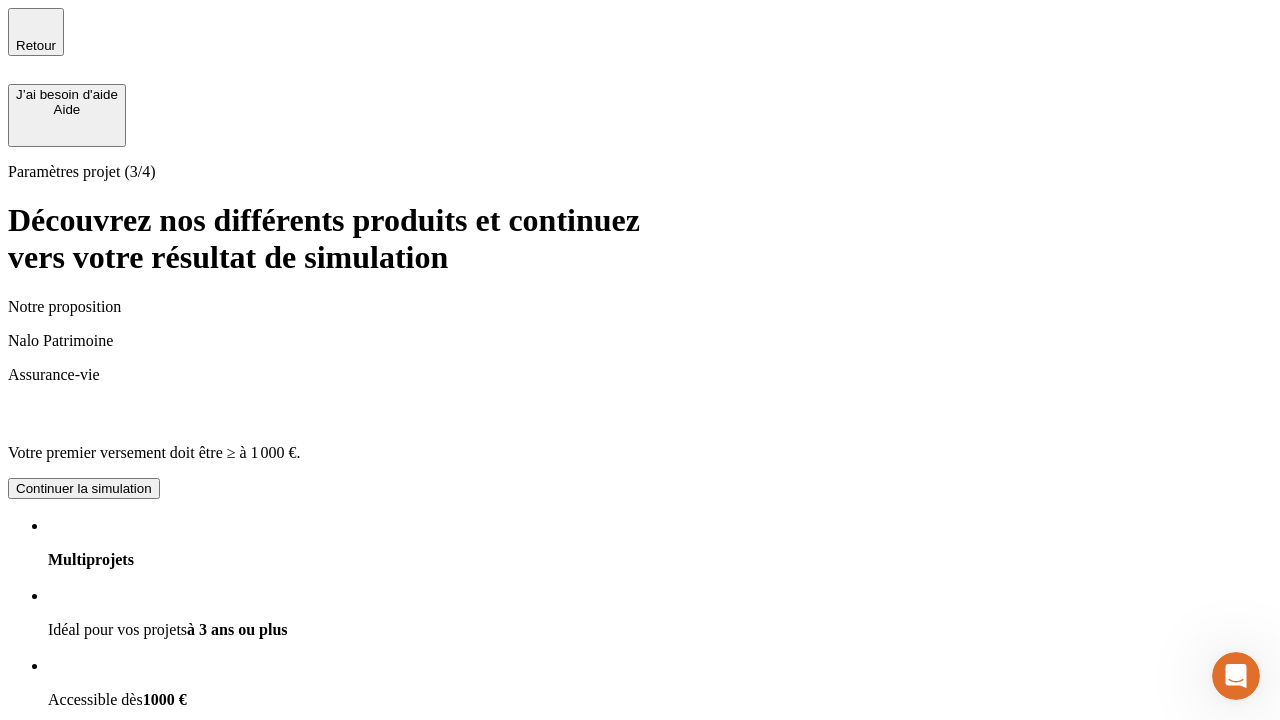 click on "Continuer la simulation" at bounding box center (84, 488) 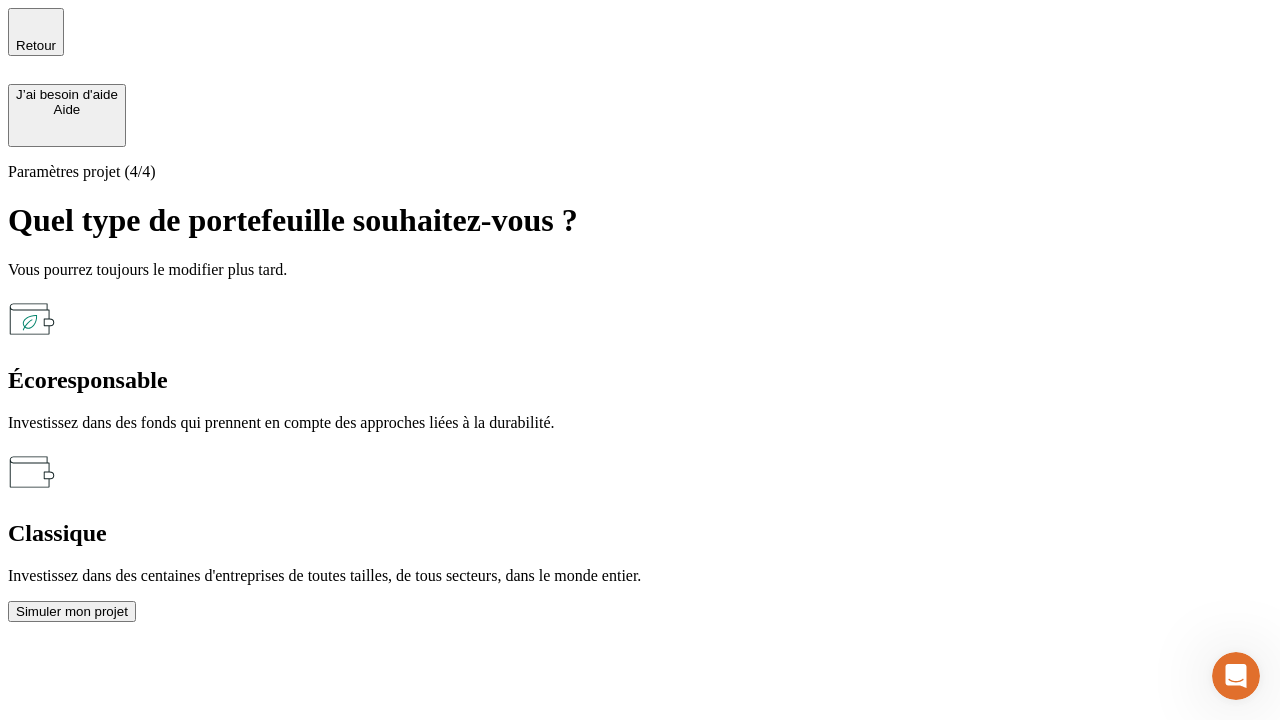 click on "Écoresponsable" at bounding box center (640, 380) 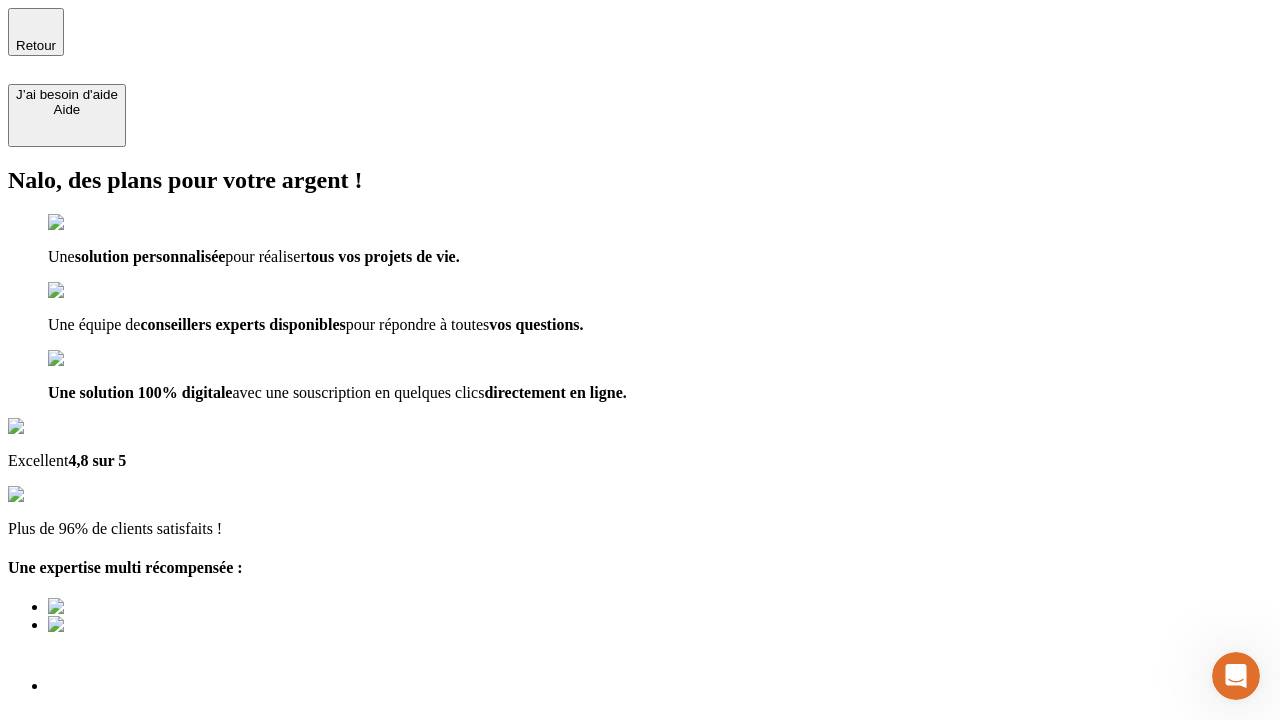 click on "Découvrir ma simulation" at bounding box center [87, 840] 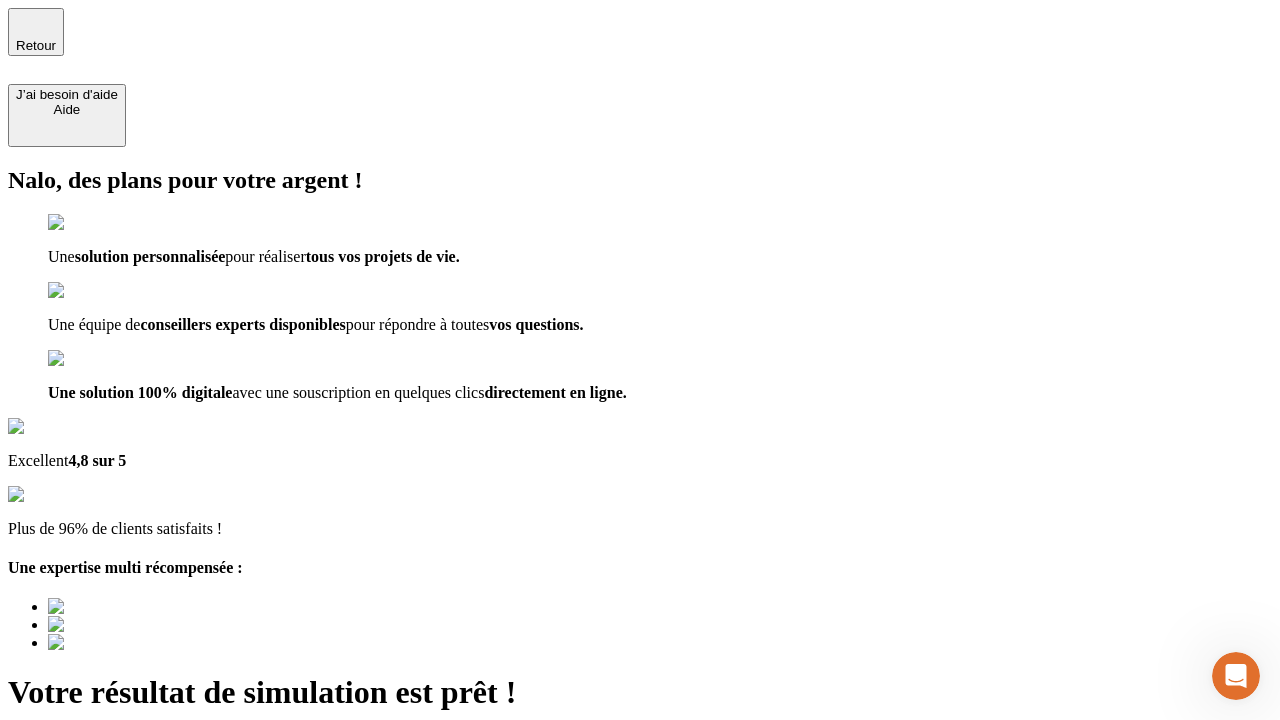 type on "[EMAIL_ADDRESS][DOMAIN_NAME]" 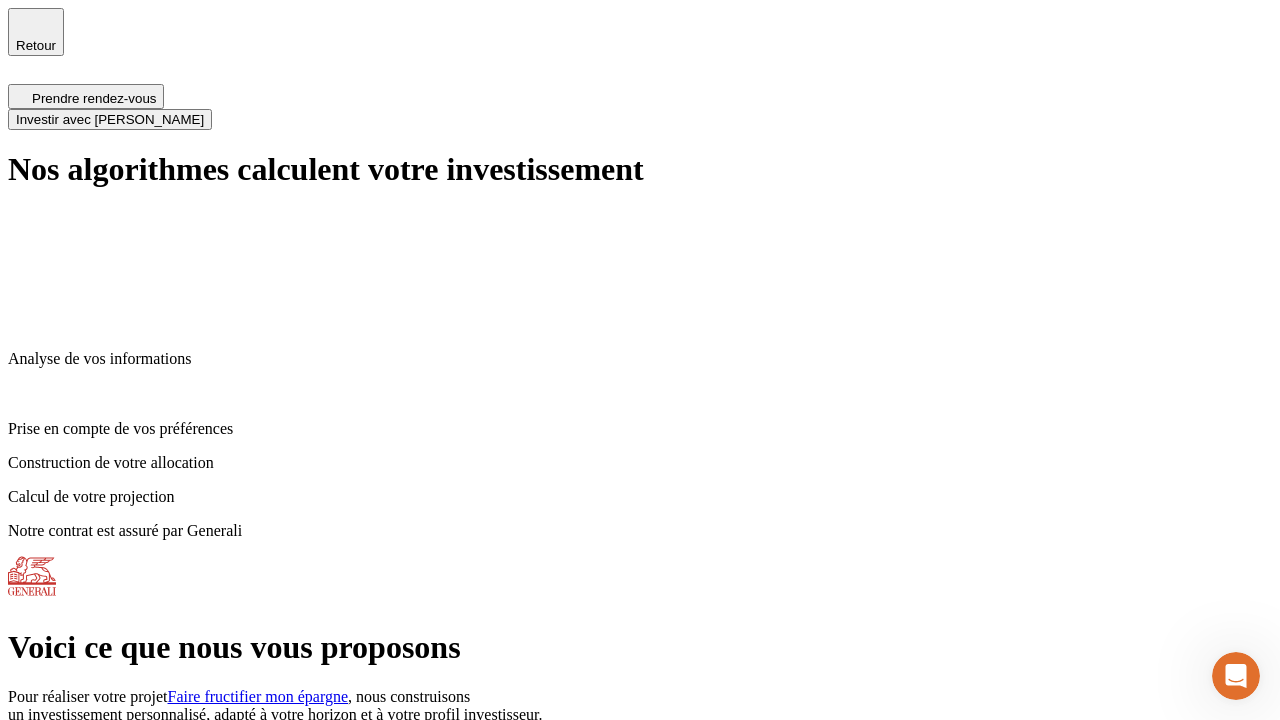 scroll, scrollTop: 8, scrollLeft: 0, axis: vertical 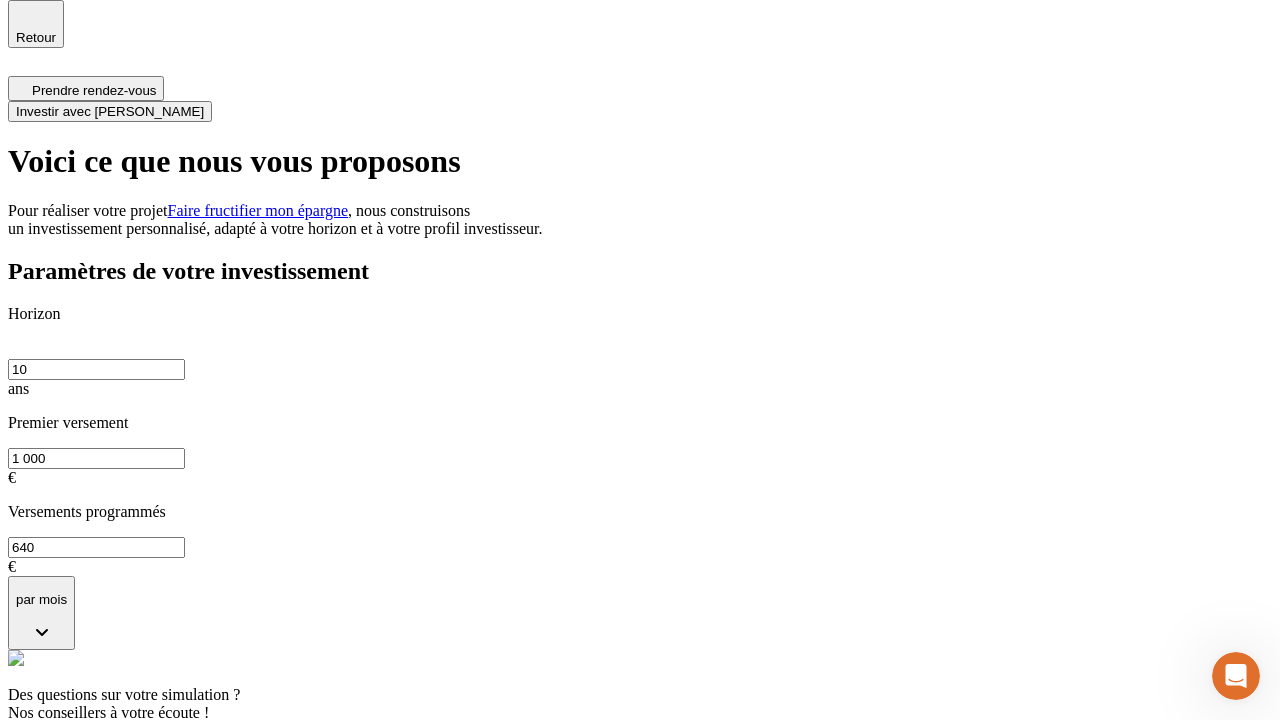 click on "Investir avec [PERSON_NAME]" at bounding box center (110, 111) 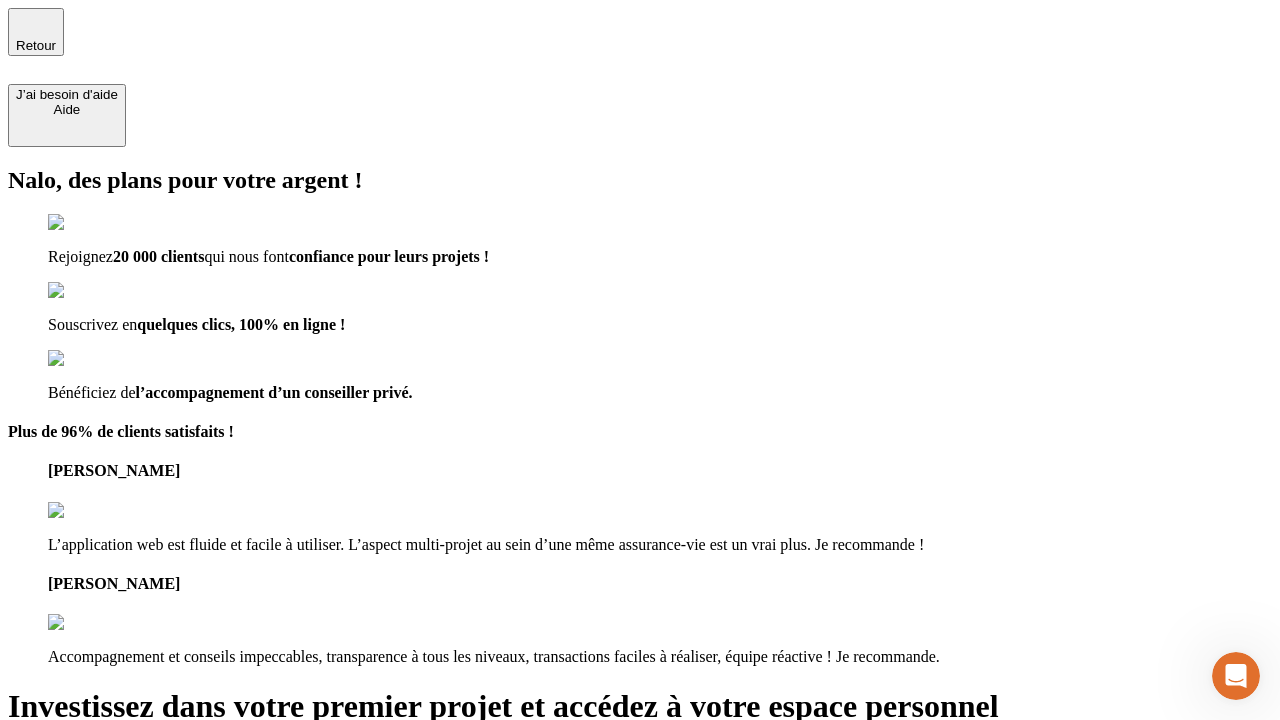 type on "[EMAIL_ADDRESS][DOMAIN_NAME]" 